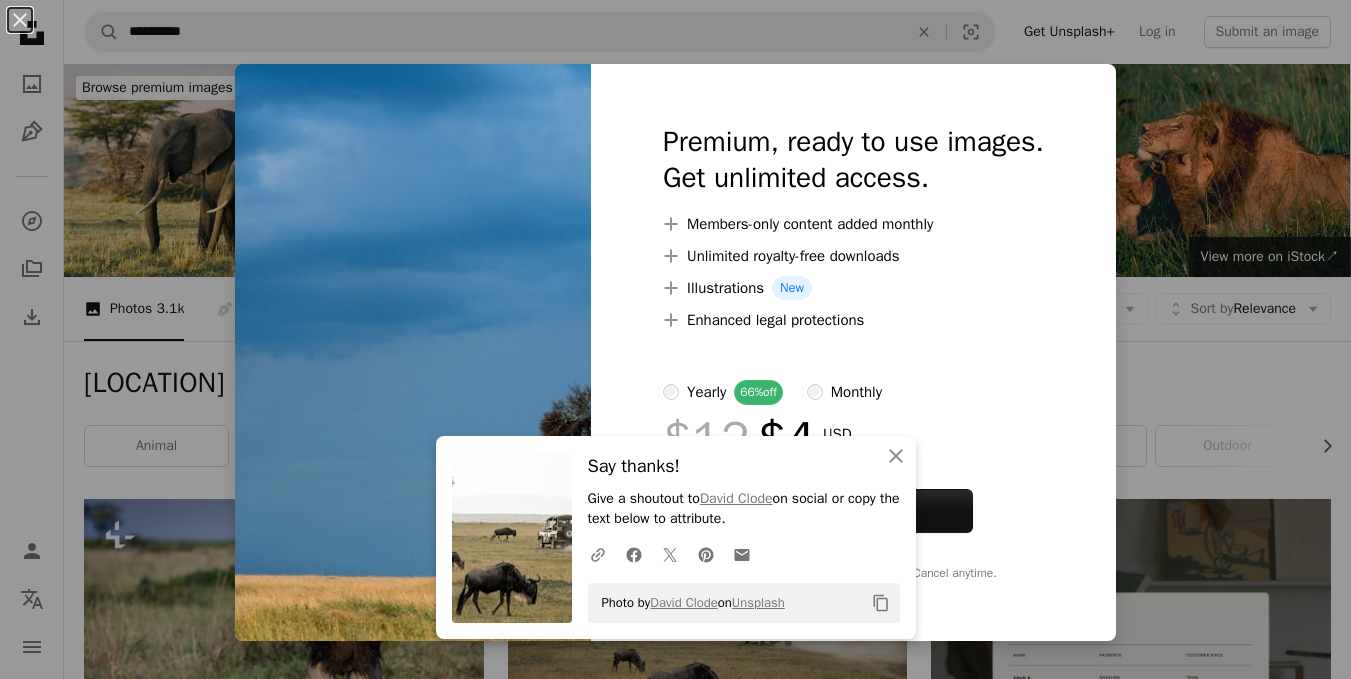 scroll, scrollTop: 700, scrollLeft: 0, axis: vertical 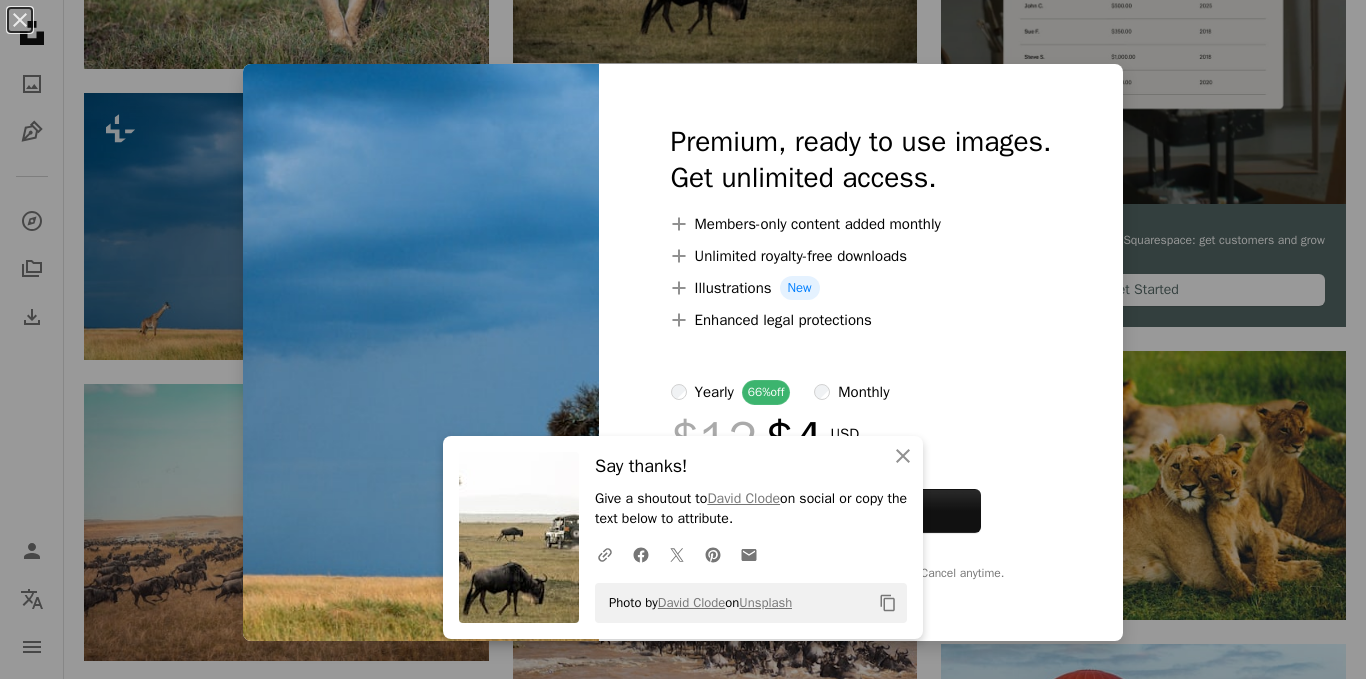 click on "An X shape An X shape Close Say thanks! Give a shoutout to [FIRST] [LAST] on social or copy the text below to attribute. A URL sharing icon (chains) Facebook icon X (formerly Twitter) icon Pinterest icon An envelope Photo by [FIRST] [LAST] on Unsplash
Copy content Premium, ready to use images. Get unlimited access. A plus sign Members-only content added monthly A plus sign Unlimited royalty-free downloads A plus sign Illustrations  New A plus sign Enhanced legal protections yearly 66%  off monthly $12   $4 USD per month * Get  Unsplash+ * When paid annually, billed upfront  $48 Taxes where applicable. Renews automatically. Cancel anytime." at bounding box center (683, 339) 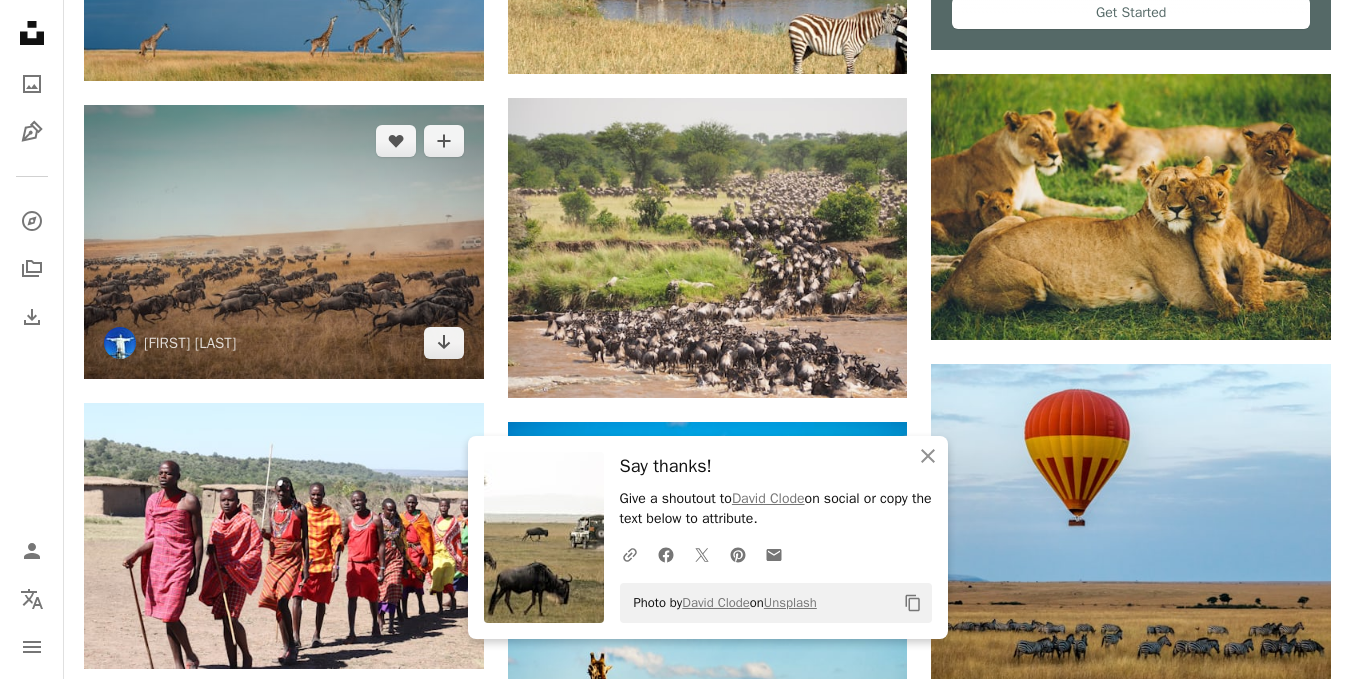scroll, scrollTop: 1000, scrollLeft: 0, axis: vertical 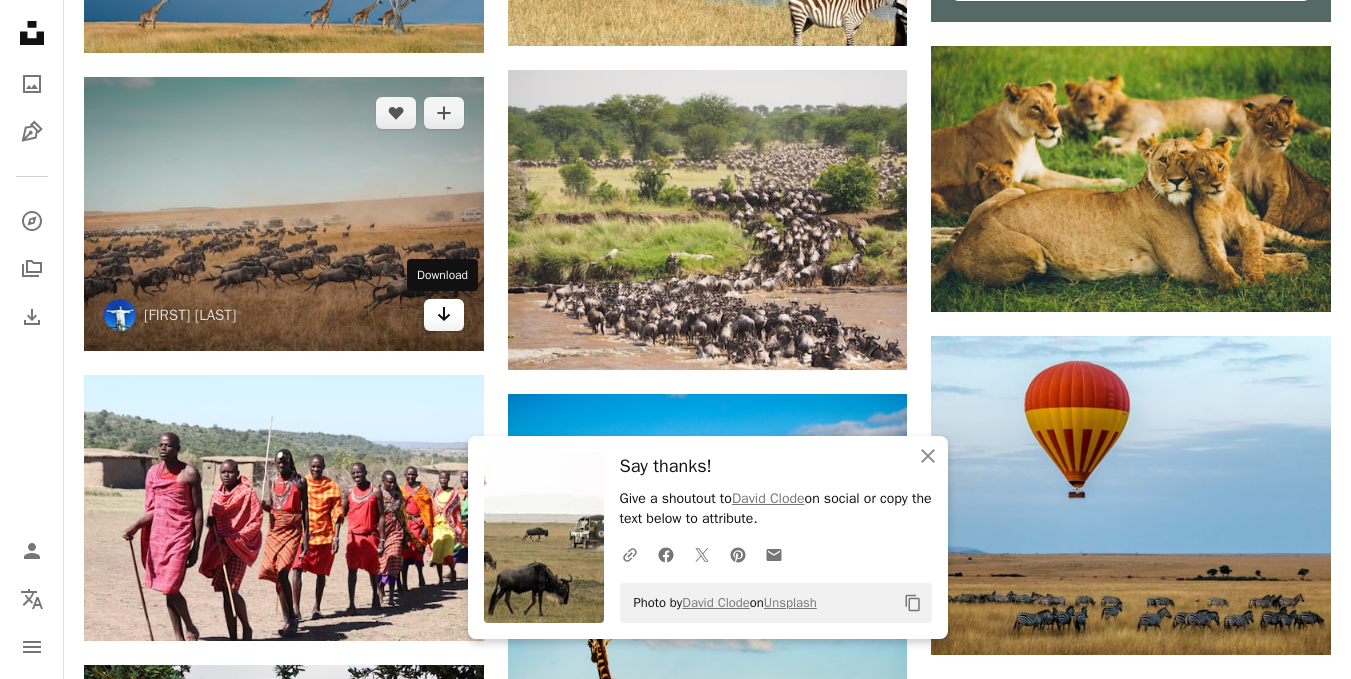 click on "Arrow pointing down" 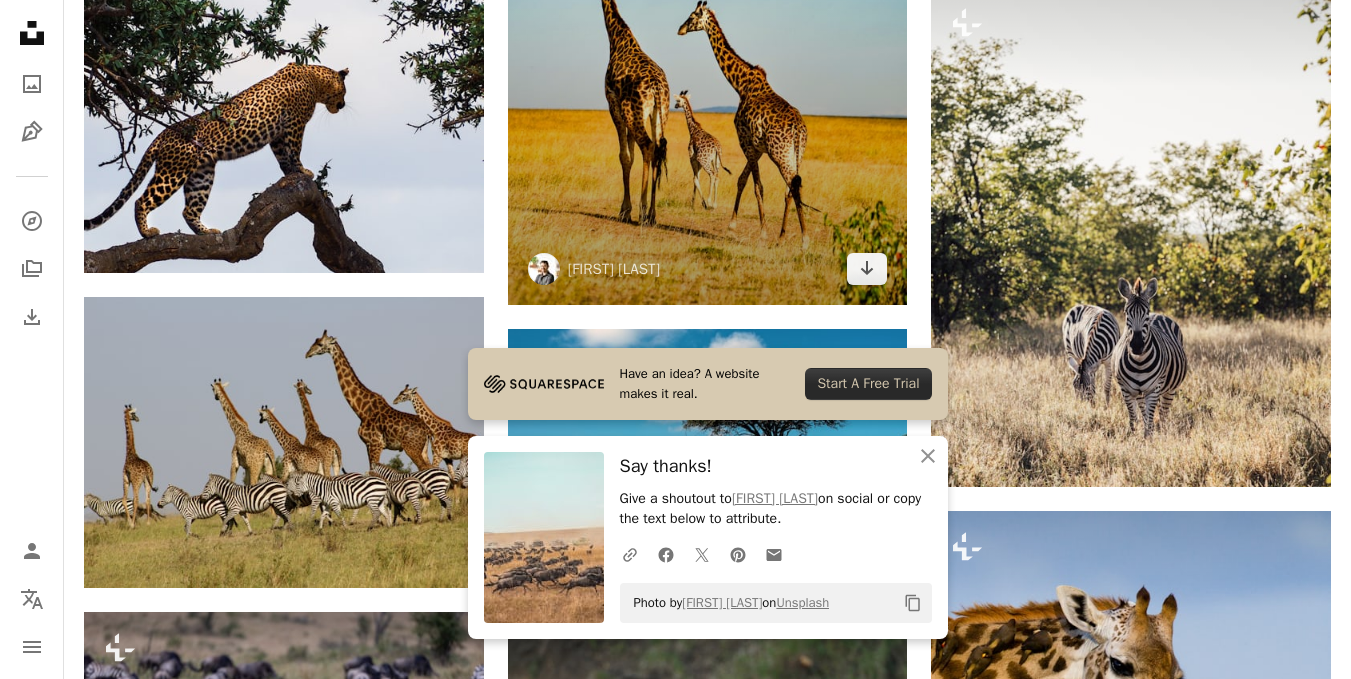 scroll, scrollTop: 1700, scrollLeft: 0, axis: vertical 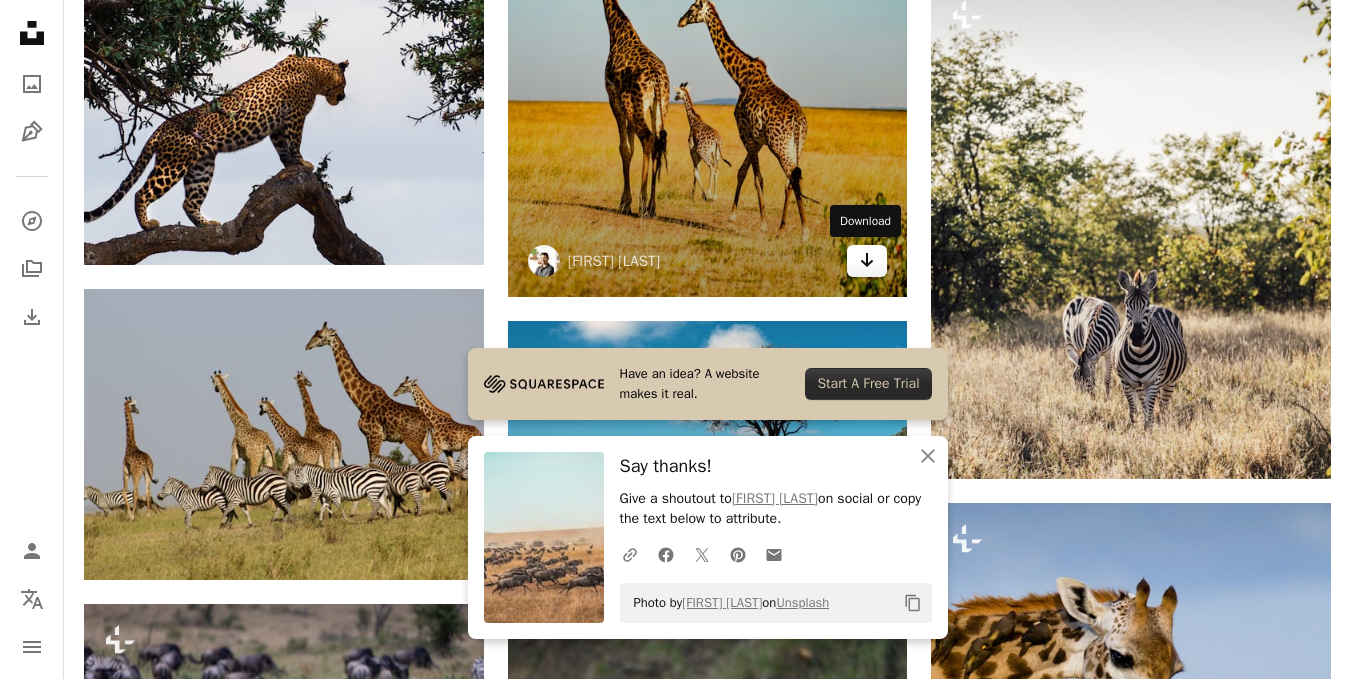 click on "Arrow pointing down" at bounding box center [867, 261] 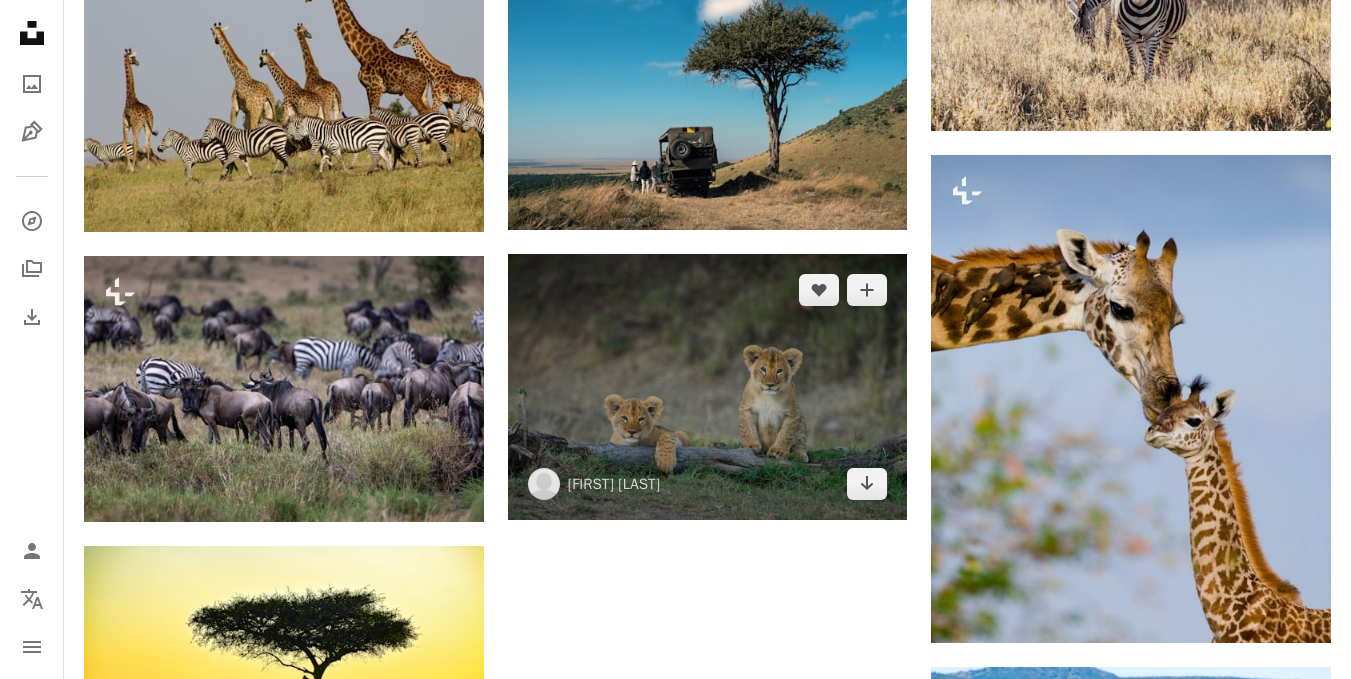 scroll, scrollTop: 2100, scrollLeft: 0, axis: vertical 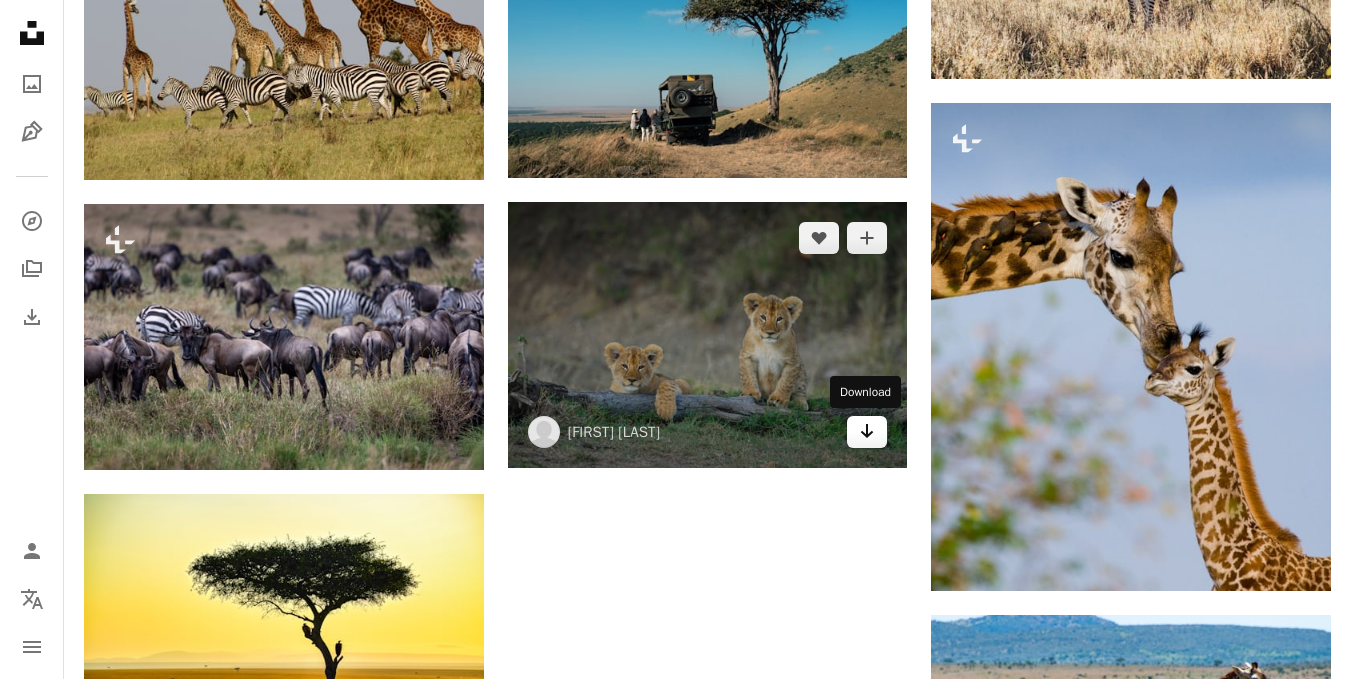 click on "Arrow pointing down" 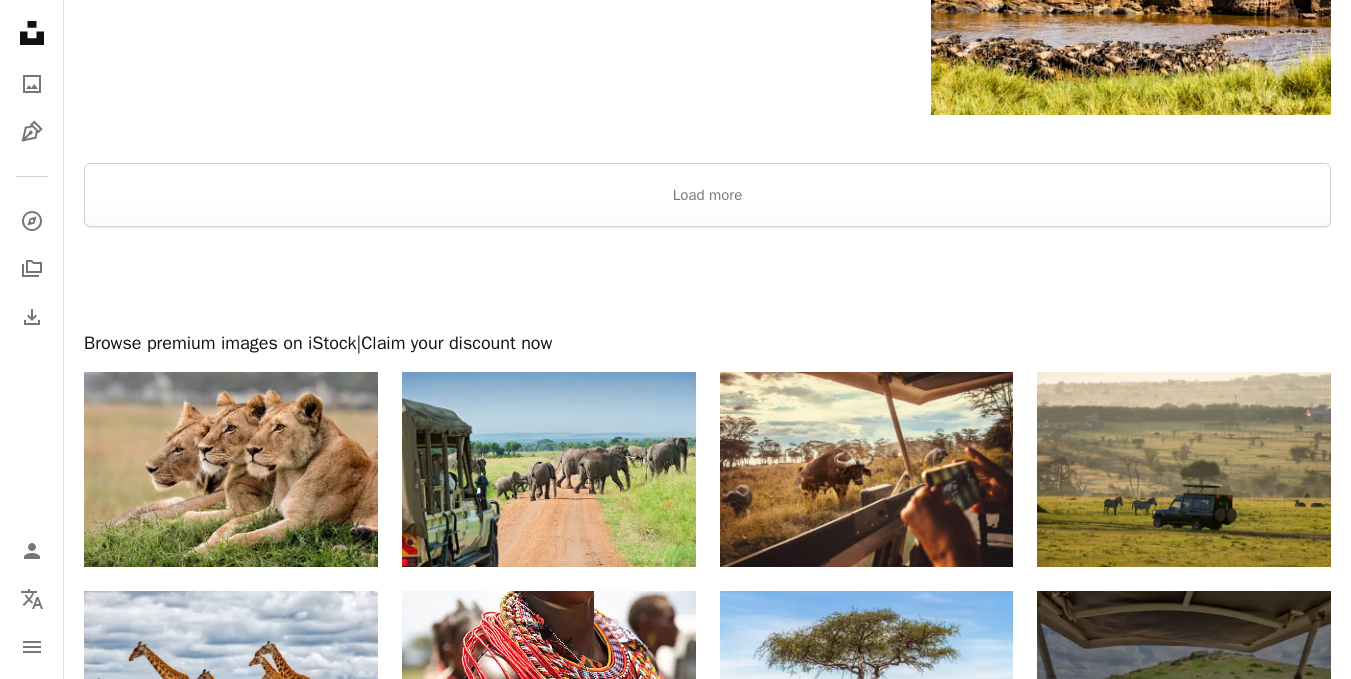 scroll, scrollTop: 2900, scrollLeft: 0, axis: vertical 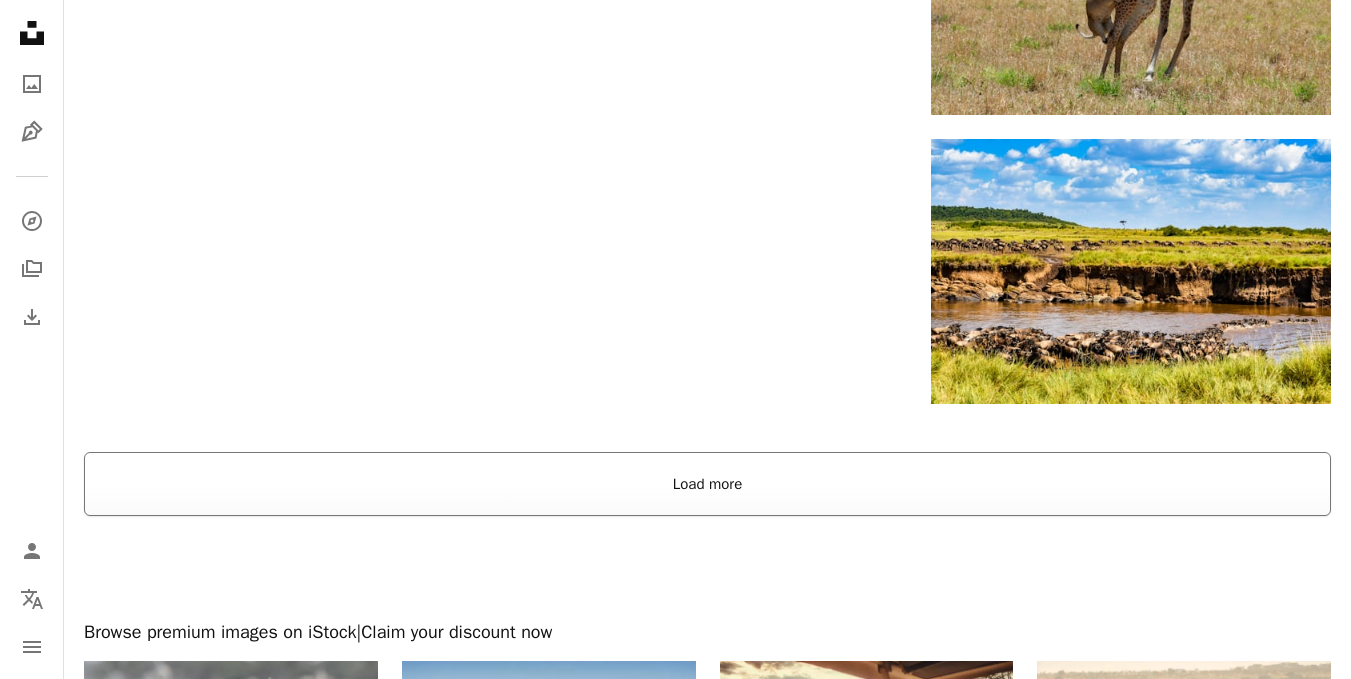 click on "Load more" at bounding box center (707, 484) 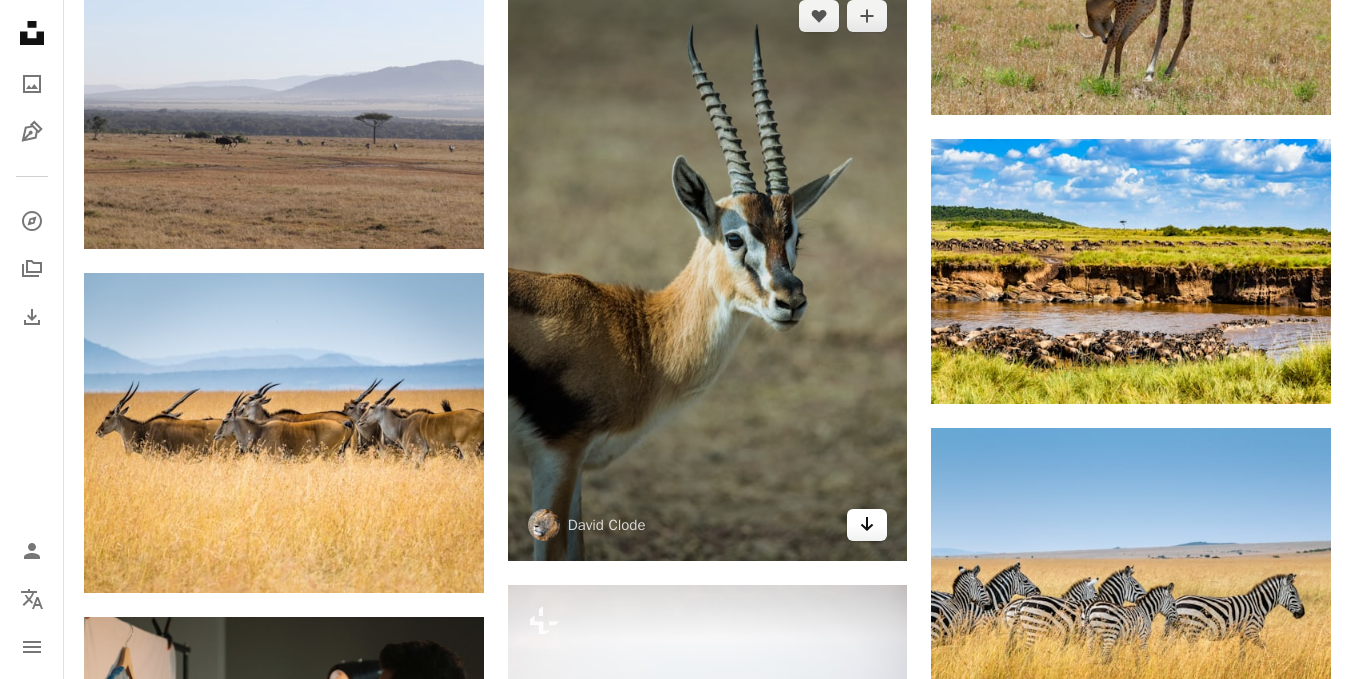 click on "Arrow pointing down" 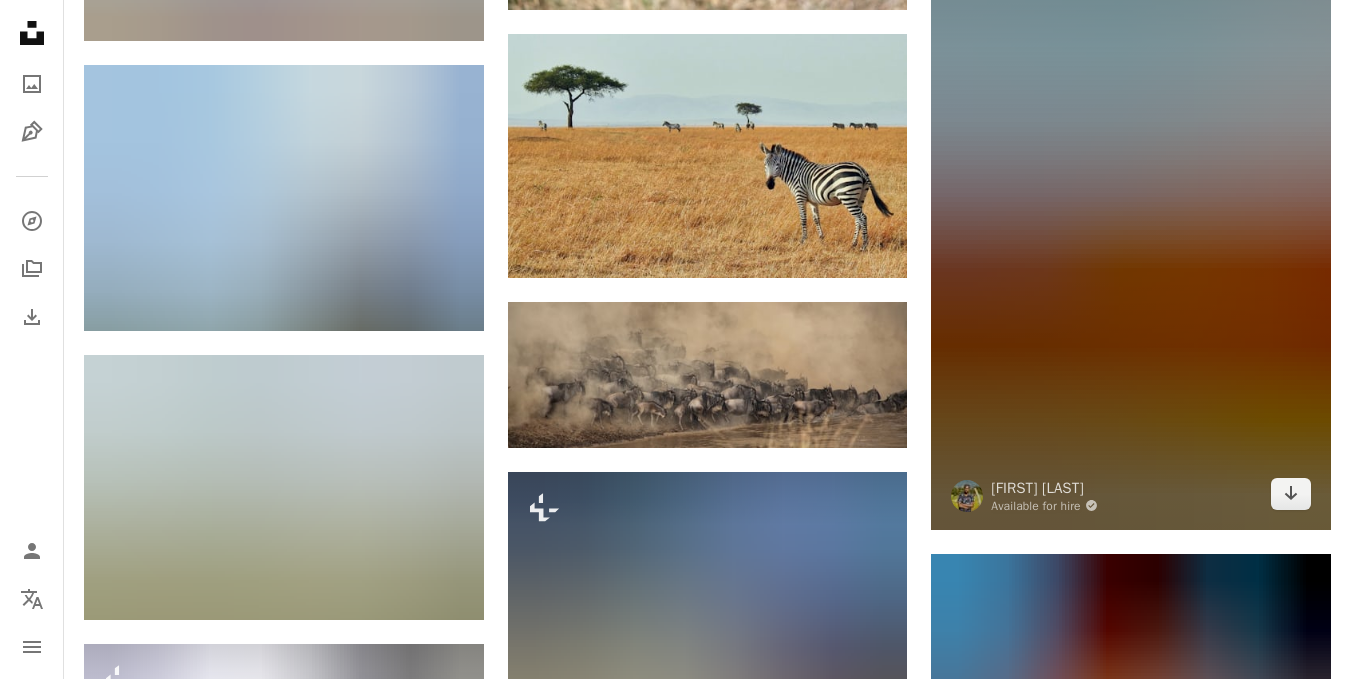 scroll, scrollTop: 4300, scrollLeft: 0, axis: vertical 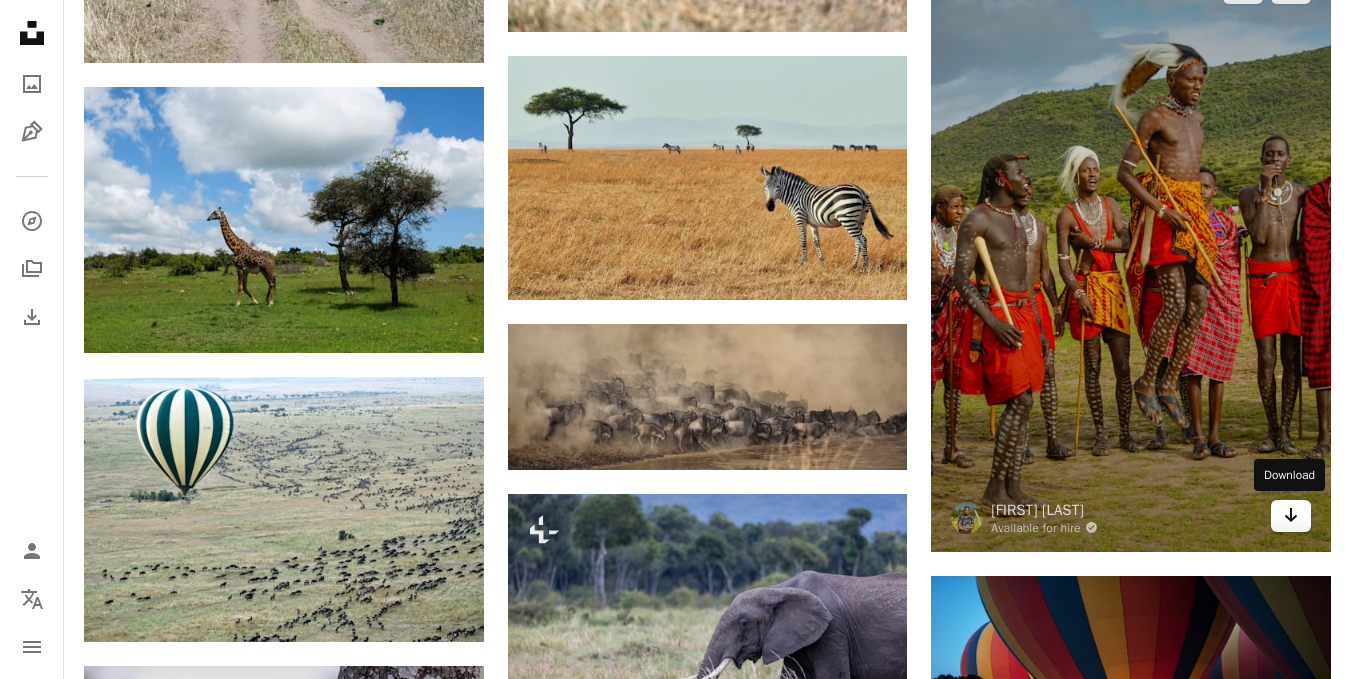 click on "Arrow pointing down" 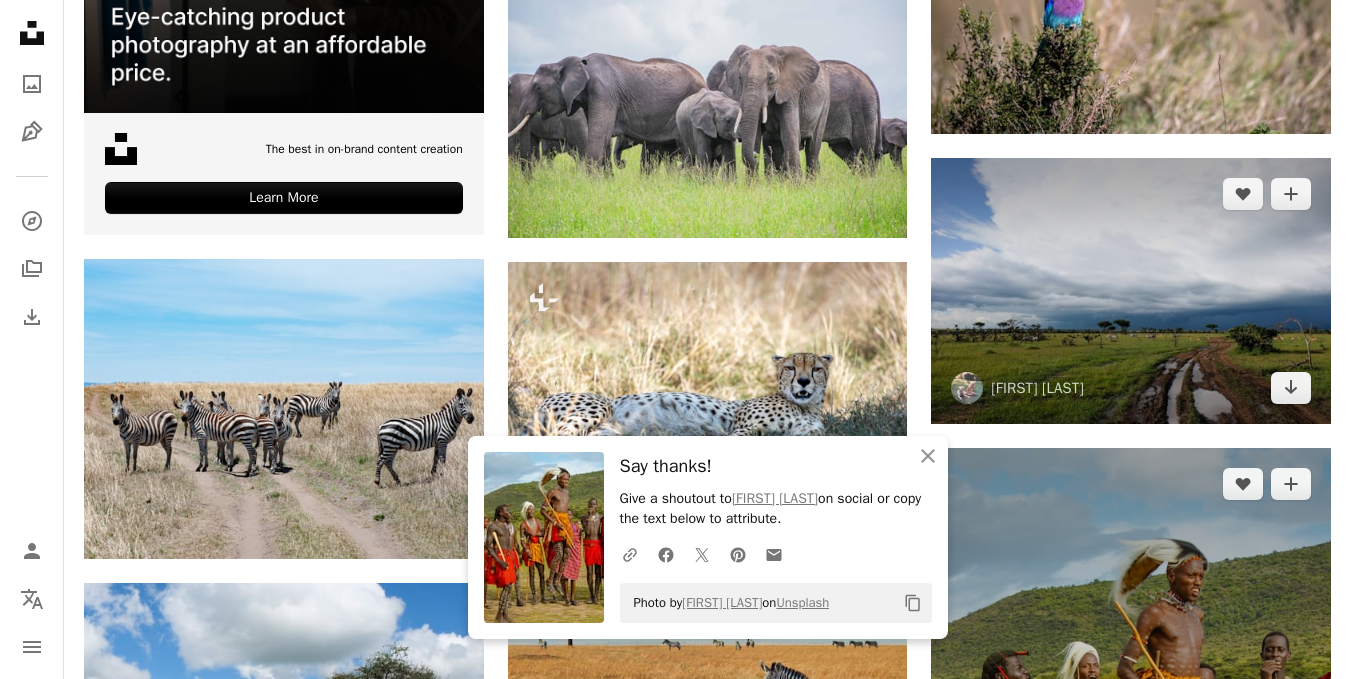 scroll, scrollTop: 3800, scrollLeft: 0, axis: vertical 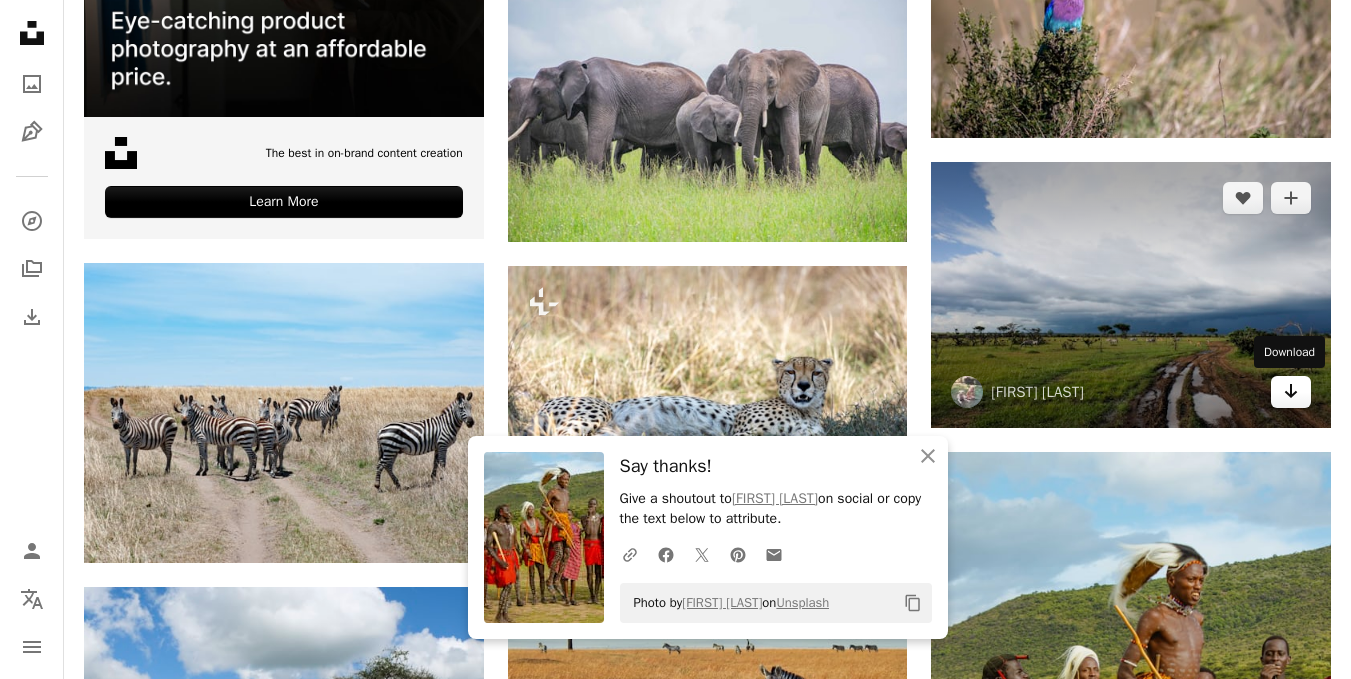 click 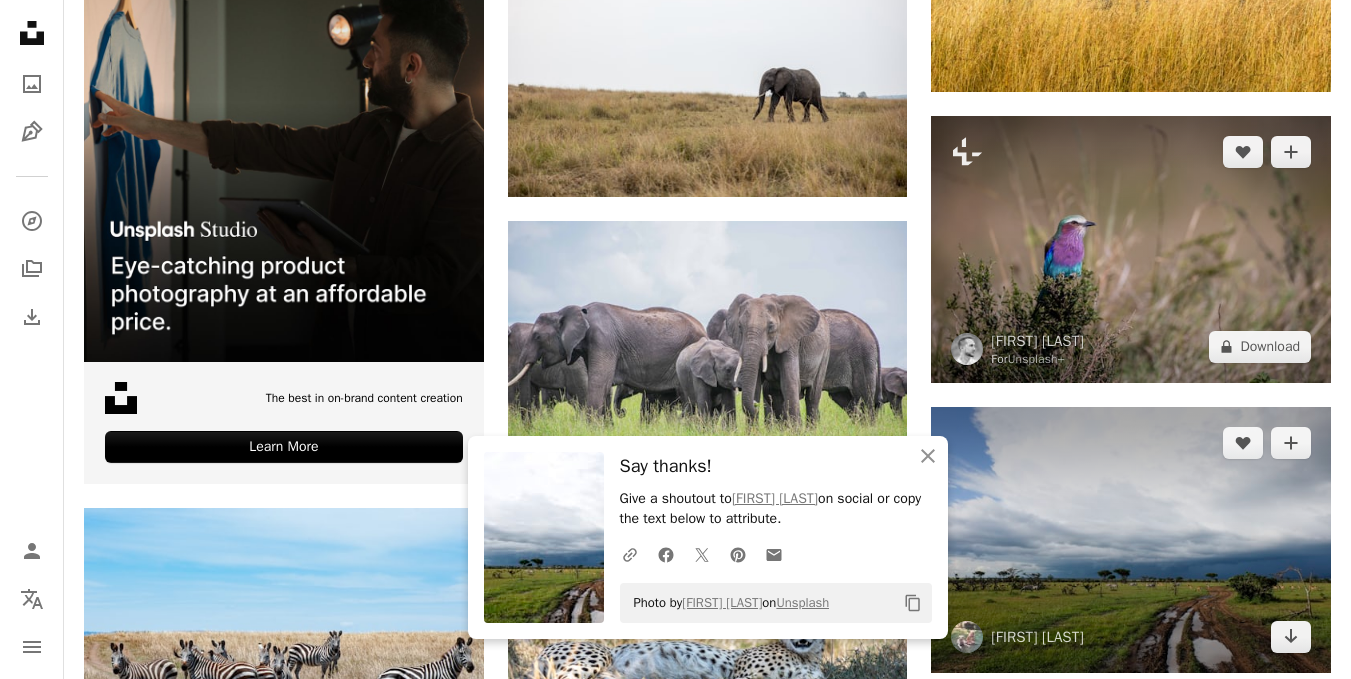 scroll, scrollTop: 3500, scrollLeft: 0, axis: vertical 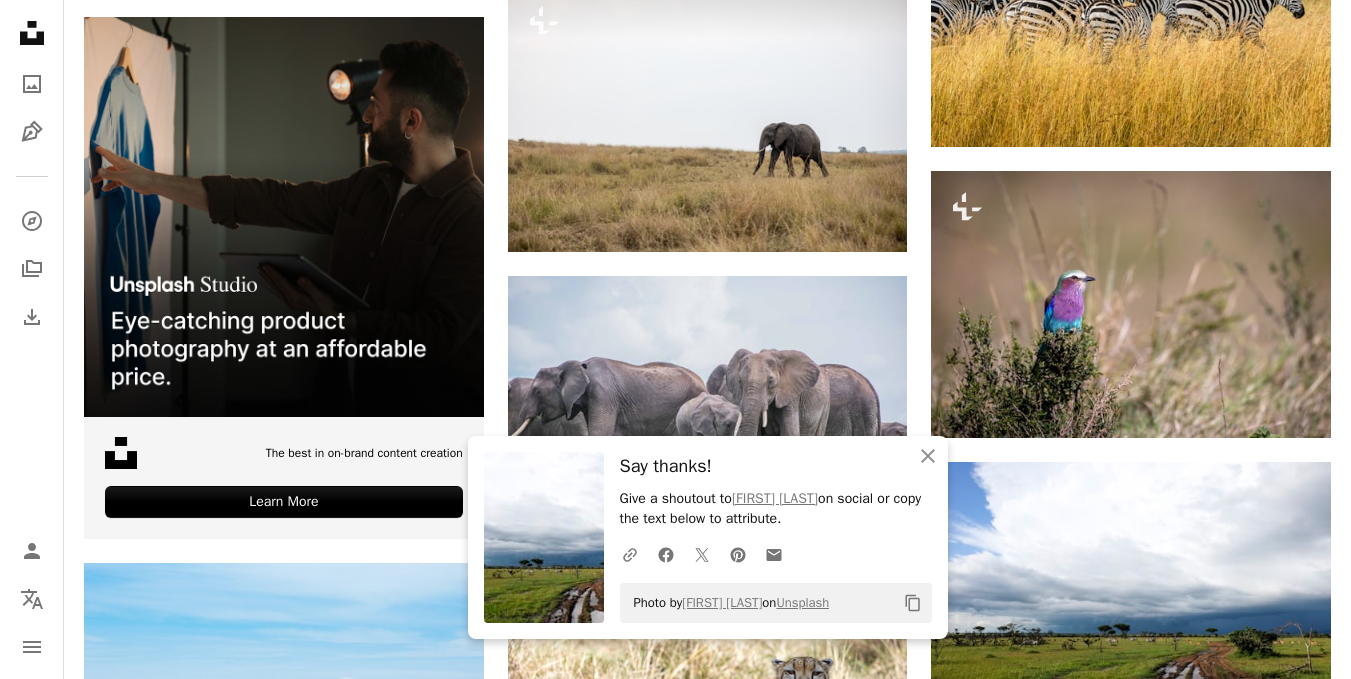 click on "Plus sign for Unsplash+ A heart A plus sign [FIRST] [LAST] For Unsplash+ A lock Download Plus sign for Unsplash+ A heart A plus sign Getty Images For Unsplash+ A lock Download A heart A plus sign [FIRST] [LAST] Arrow pointing down A heart A plus sign [FIRST] [LAST] Arrow pointing down A heart A plus sign [FIRST] [LAST] Available for hire A checkmark inside of a circle Arrow pointing down A heart A plus sign [FIRST] [MIDDLE] [LAST] Arrow pointing down Plus sign for Unsplash+ A heart A plus sign [FIRST] [LAST] For Unsplash+ A lock Download A heart A plus sign [FIRST] [LAST] Arrow pointing down A heart A plus sign [FIRST] [LAST] Arrow pointing down A heart A plus sign [FIRST] [LAST] Arrow pointing down –– ––– ––– – ––– – – ––– –– –– –––– –– The best in on-brand content creation Learn More A heart A plus sign [FIRST] [LAST] Arrow pointing down A heart A plus sign [FIRST] [LAST] A heart" at bounding box center [707, 1020] 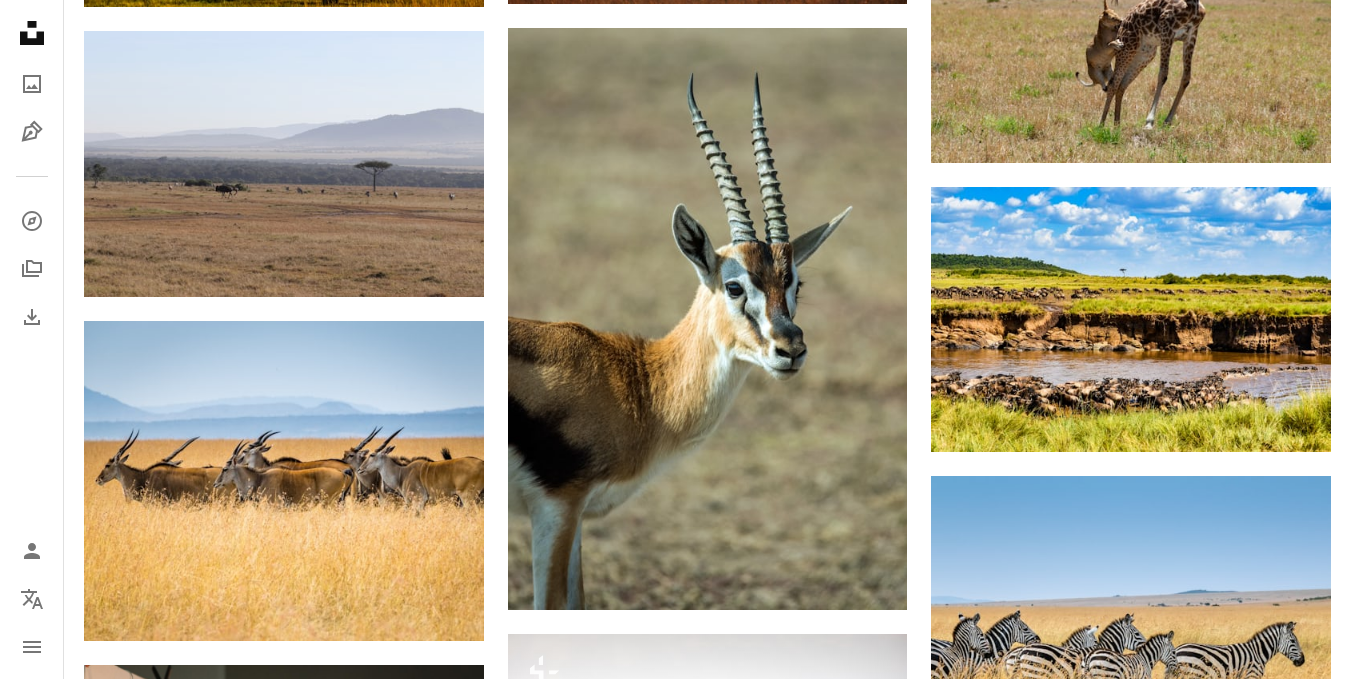 scroll, scrollTop: 2800, scrollLeft: 0, axis: vertical 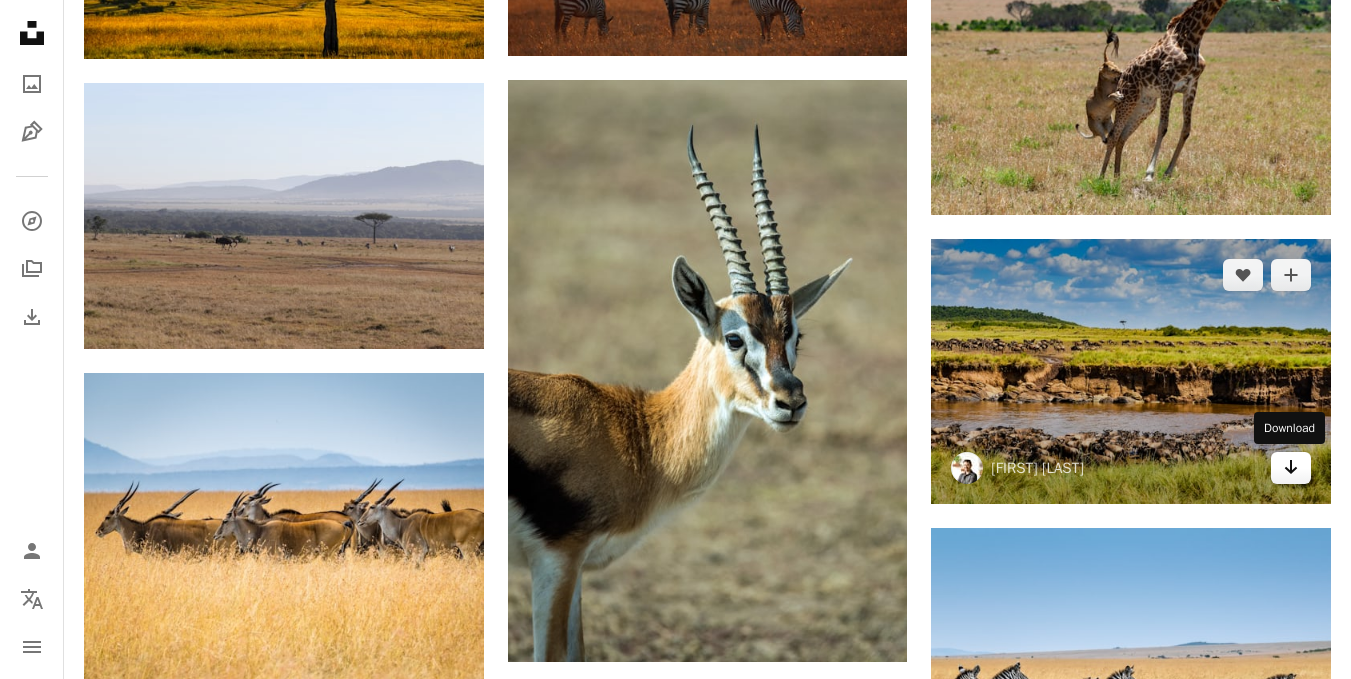 click on "Arrow pointing down" 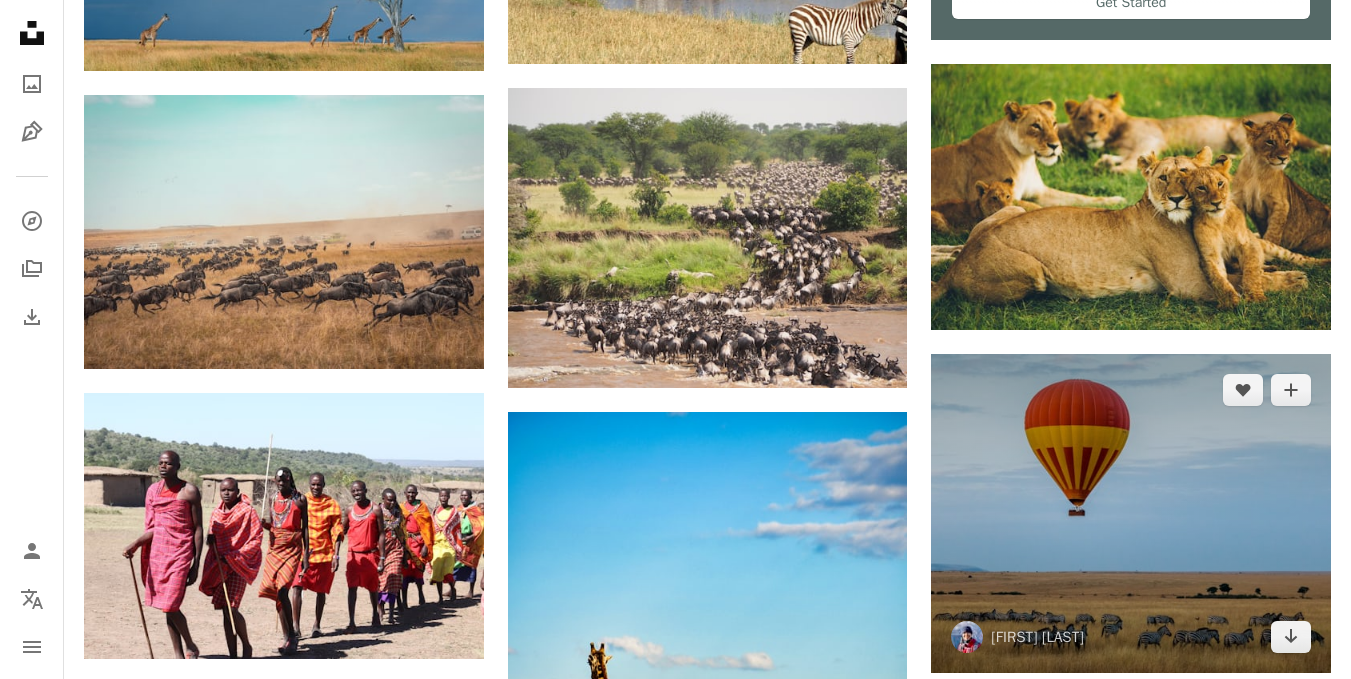 scroll, scrollTop: 800, scrollLeft: 0, axis: vertical 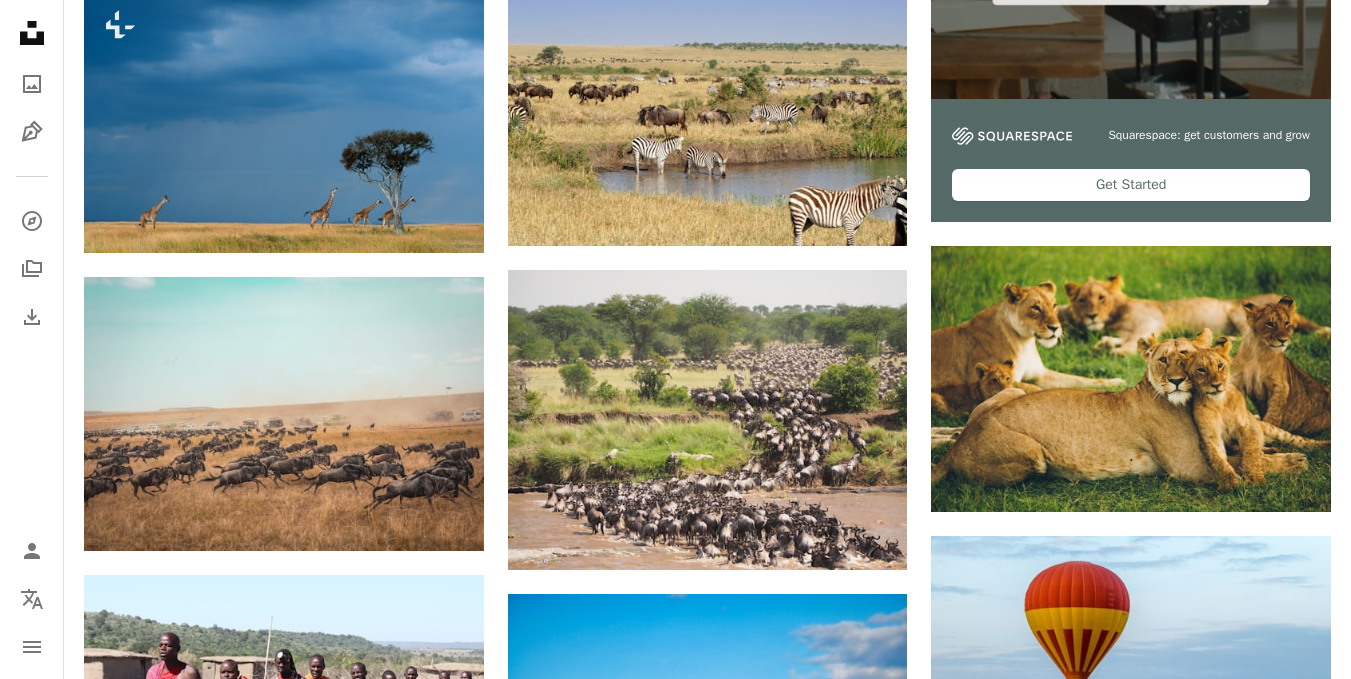 click on "Plus sign for Unsplash+ A heart A plus sign [FIRST] [LAST] For Unsplash+ A lock Download Plus sign for Unsplash+ A heart A plus sign Getty Images For Unsplash+ A lock Download A heart A plus sign [FIRST] [LAST] Arrow pointing down A heart A plus sign [FIRST] [LAST] Arrow pointing down A heart A plus sign [FIRST] [LAST] Available for hire A checkmark inside of a circle Arrow pointing down A heart A plus sign [FIRST] [MIDDLE] [LAST] Arrow pointing down Plus sign for Unsplash+ A heart A plus sign [FIRST] [LAST] For Unsplash+ A lock Download A heart A plus sign [FIRST] [LAST] Arrow pointing down A heart A plus sign [FIRST] [LAST] Arrow pointing down A heart A plus sign [FIRST] [LAST] Arrow pointing down –– ––– ––– – ––– – – ––– –– –– –––– –– The best in on-brand content creation Learn More A heart A plus sign [FIRST] [LAST] Arrow pointing down A heart A plus sign [FIRST] [LAST] A heart" at bounding box center (707, 3720) 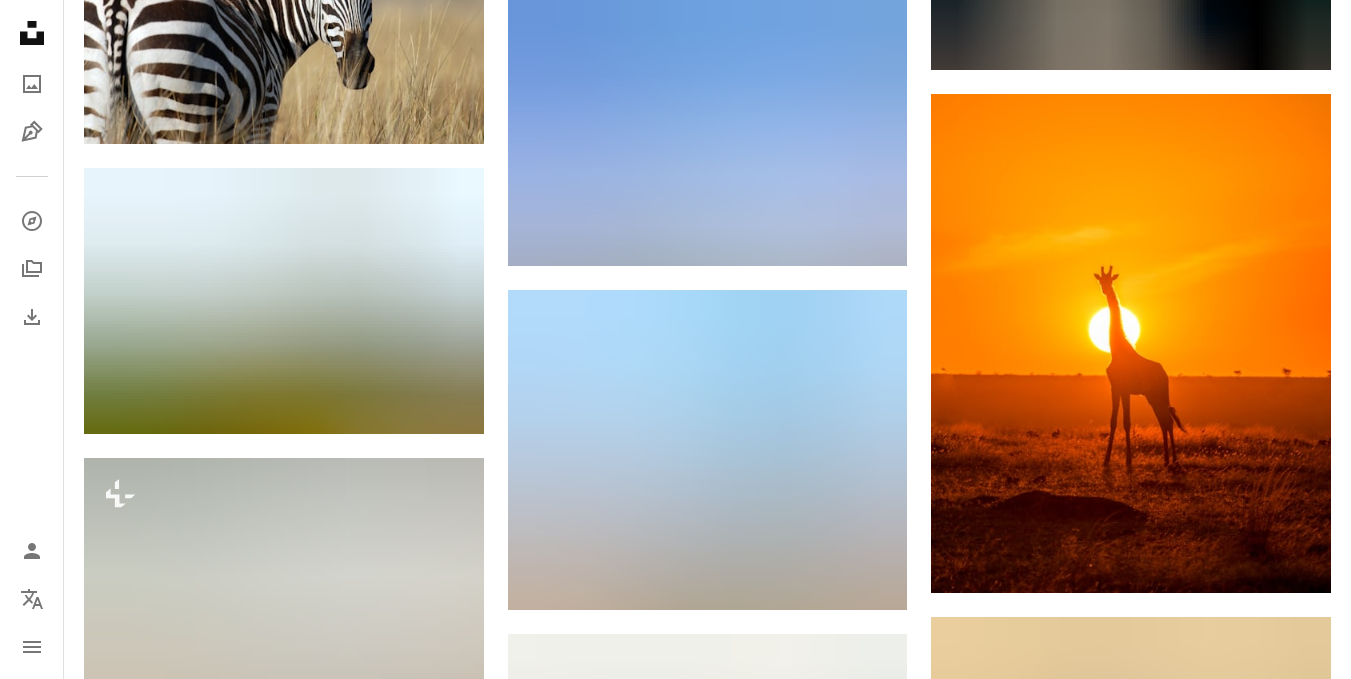 scroll, scrollTop: 5400, scrollLeft: 0, axis: vertical 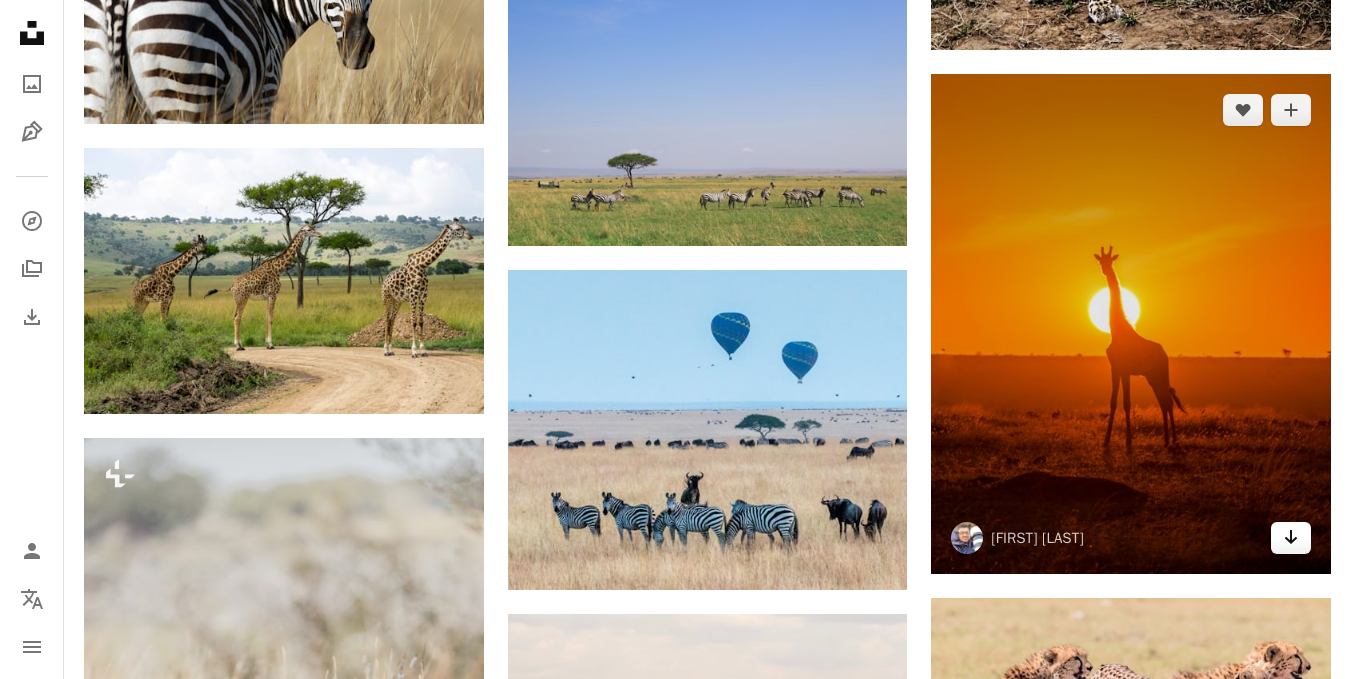 click 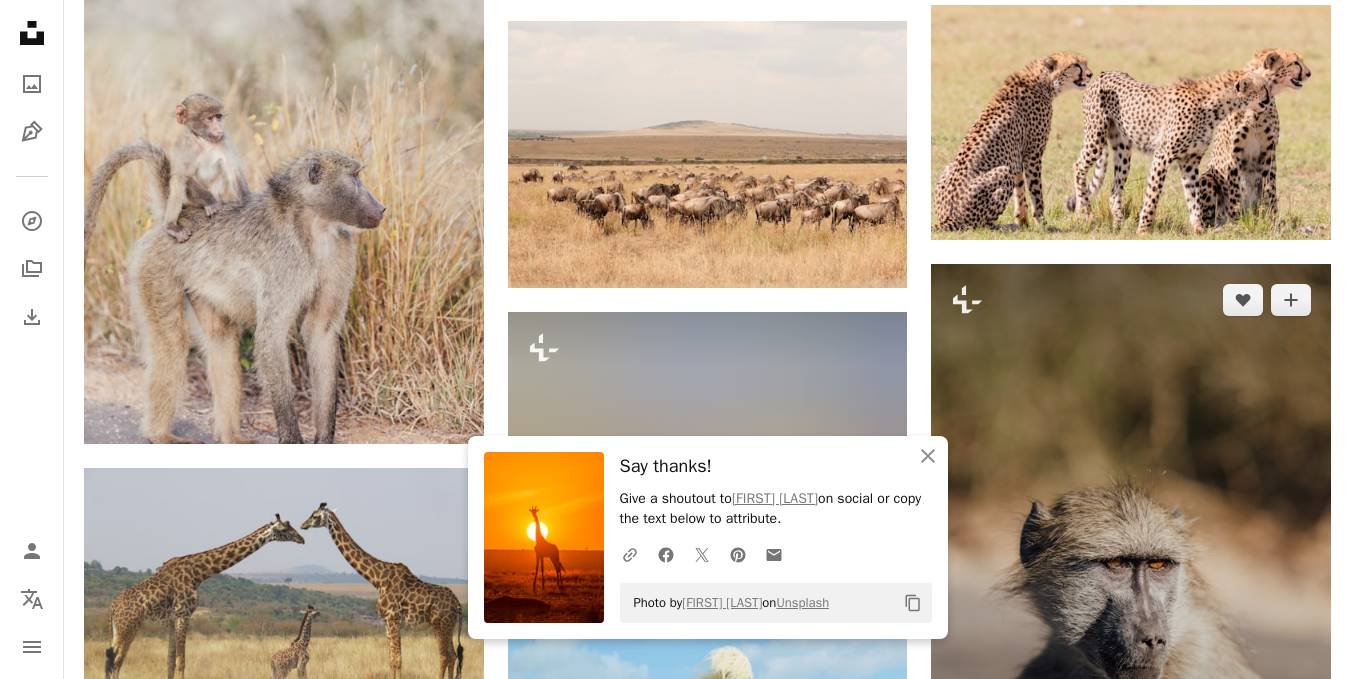 scroll, scrollTop: 6000, scrollLeft: 0, axis: vertical 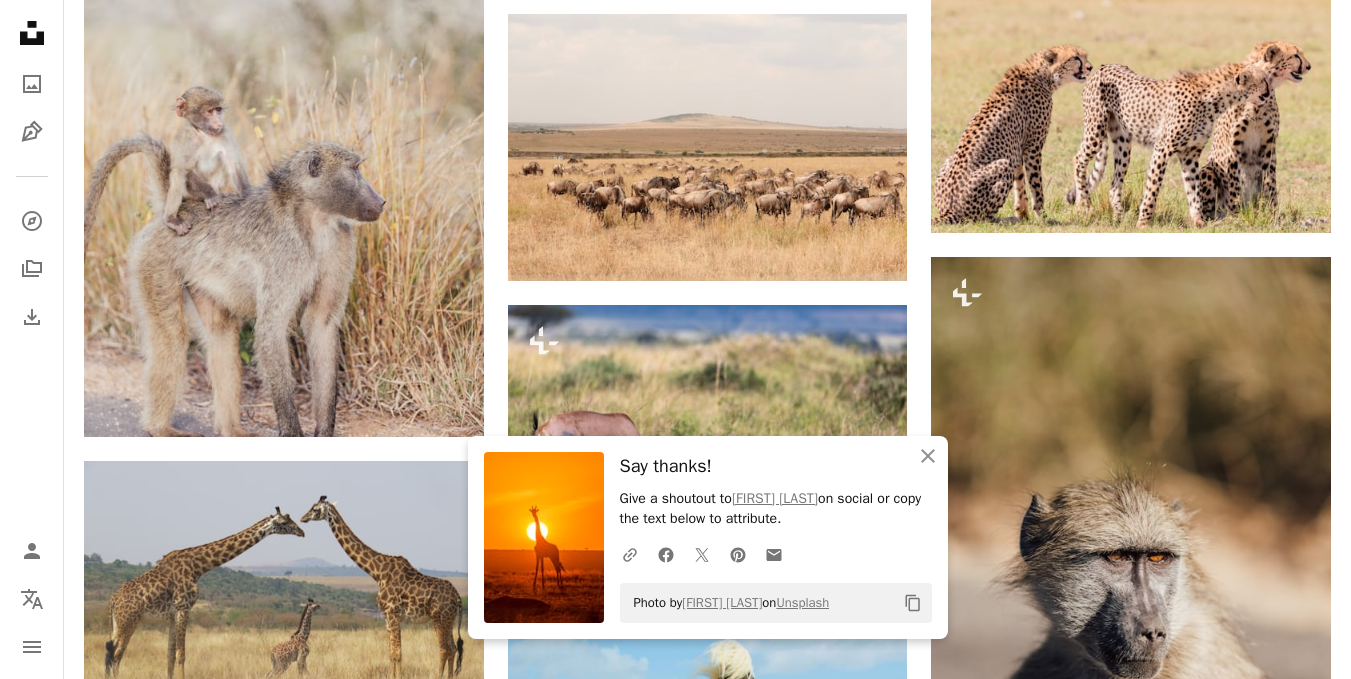 click on "Plus sign for Unsplash+ A heart A plus sign [FIRST] [LAST] For Unsplash+ A lock Download Plus sign for Unsplash+ A heart A plus sign Getty Images For Unsplash+ A lock Download A heart A plus sign [FIRST] [LAST] Arrow pointing down A heart A plus sign [FIRST] [LAST] Arrow pointing down A heart A plus sign [FIRST] [LAST] Available for hire A checkmark inside of a circle Arrow pointing down A heart A plus sign [FIRST] [MIDDLE] [LAST] Arrow pointing down Plus sign for Unsplash+ A heart A plus sign [FIRST] [LAST] For Unsplash+ A lock Download A heart A plus sign [FIRST] [LAST] Arrow pointing down A heart A plus sign [FIRST] [LAST] Arrow pointing down A heart A plus sign [FIRST] [LAST] Arrow pointing down –– ––– ––– – ––– – – ––– –– –– –––– –– The best in on-brand content creation Learn More A heart A plus sign [FIRST] [LAST] Arrow pointing down A heart A plus sign [FIRST] [LAST] A heart" at bounding box center (707, -1480) 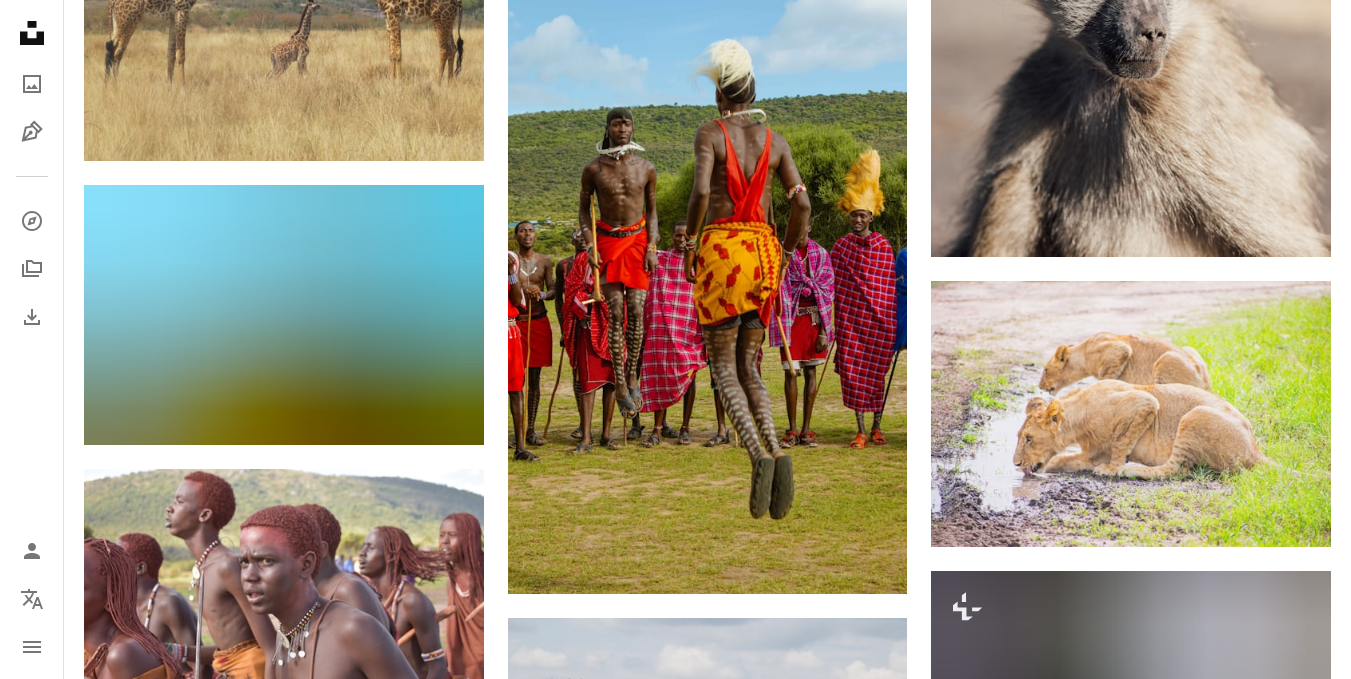 scroll, scrollTop: 6700, scrollLeft: 0, axis: vertical 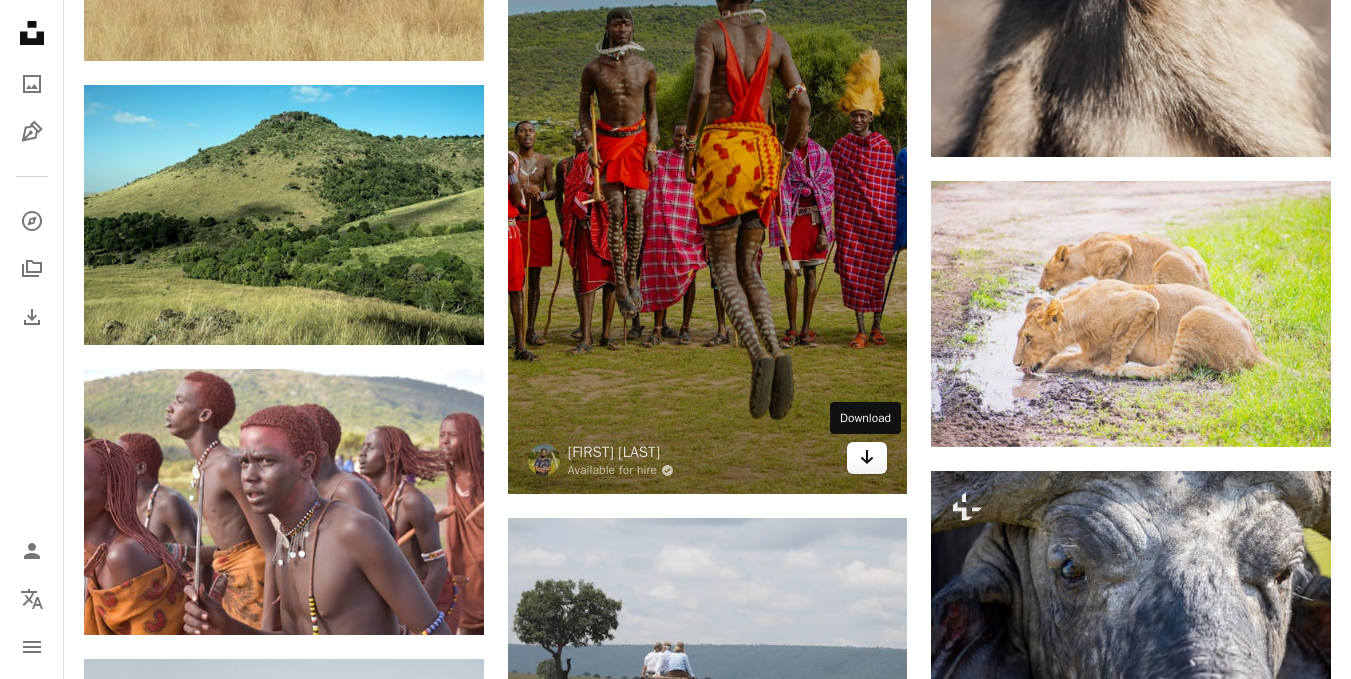 click 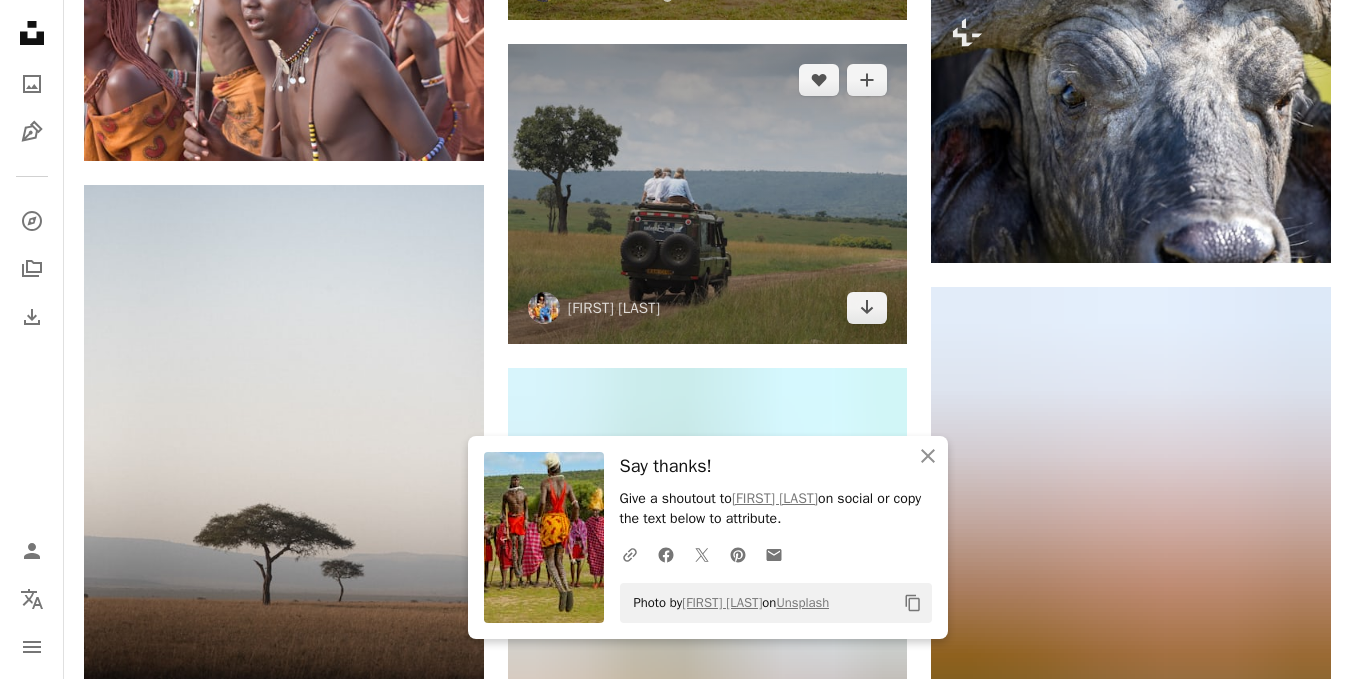 scroll, scrollTop: 7100, scrollLeft: 0, axis: vertical 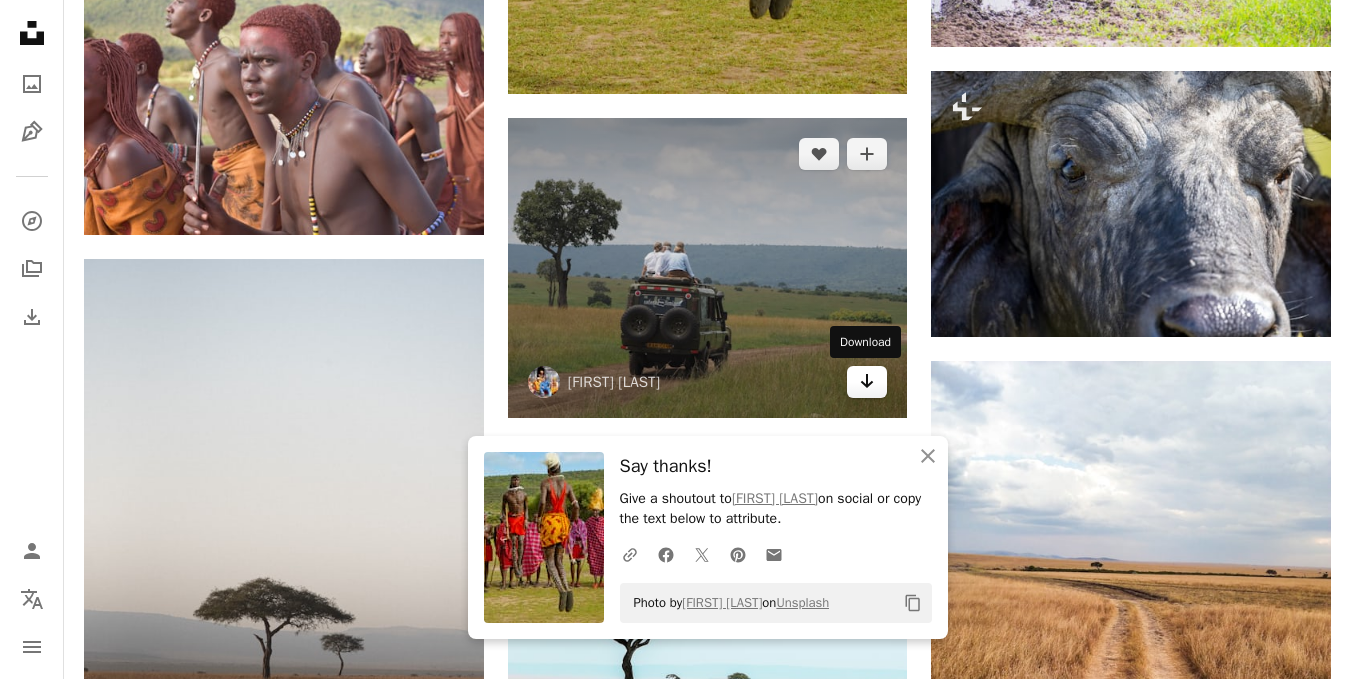 click on "Arrow pointing down" 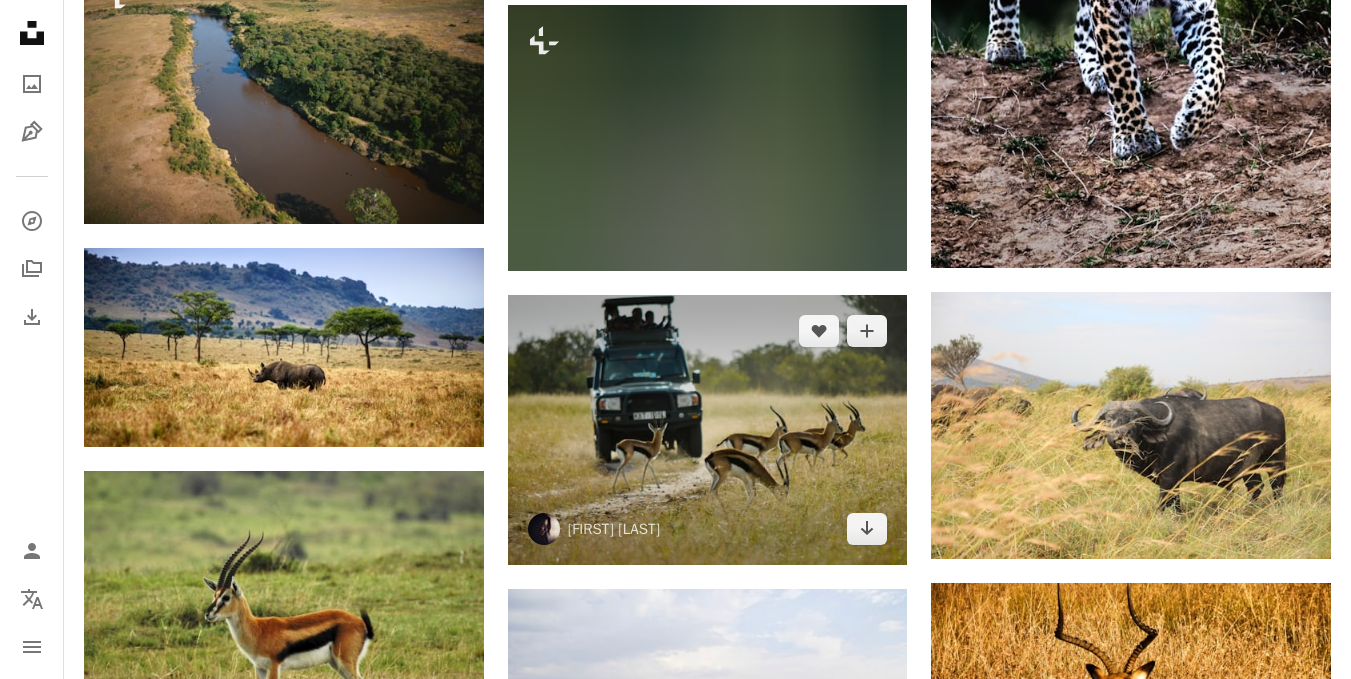 scroll, scrollTop: 10300, scrollLeft: 0, axis: vertical 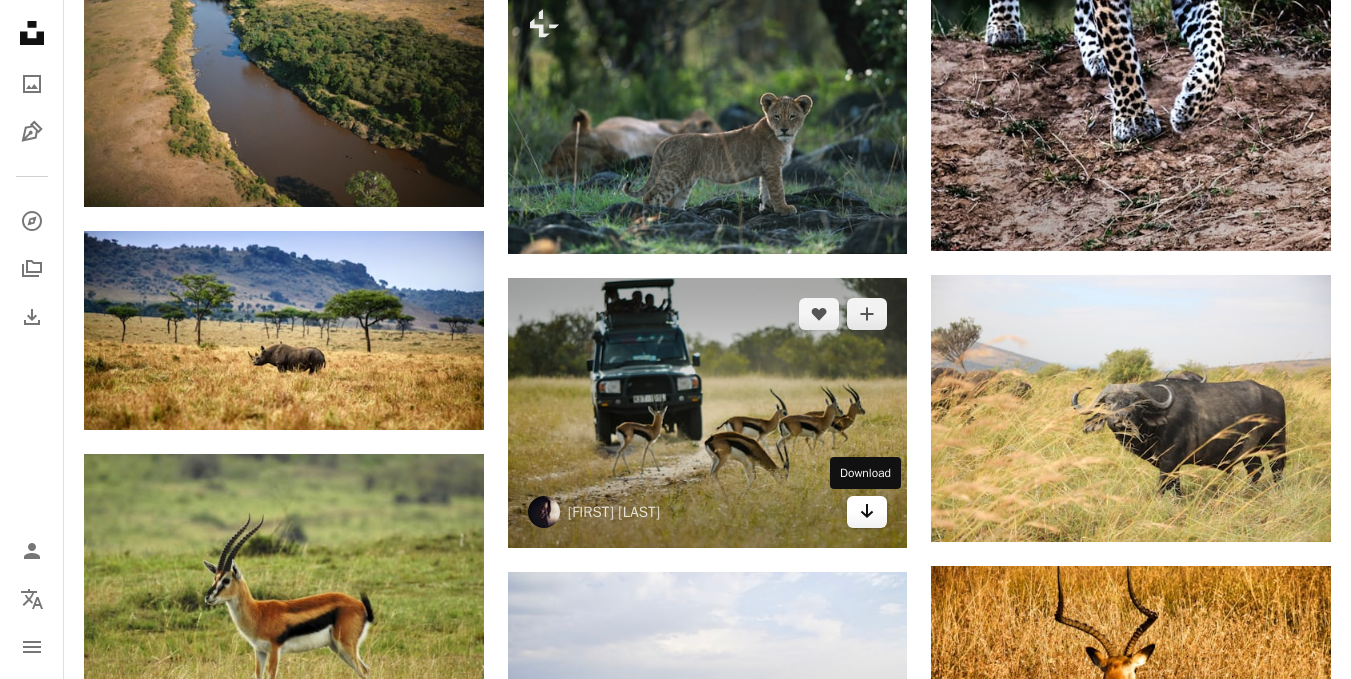 click on "Arrow pointing down" 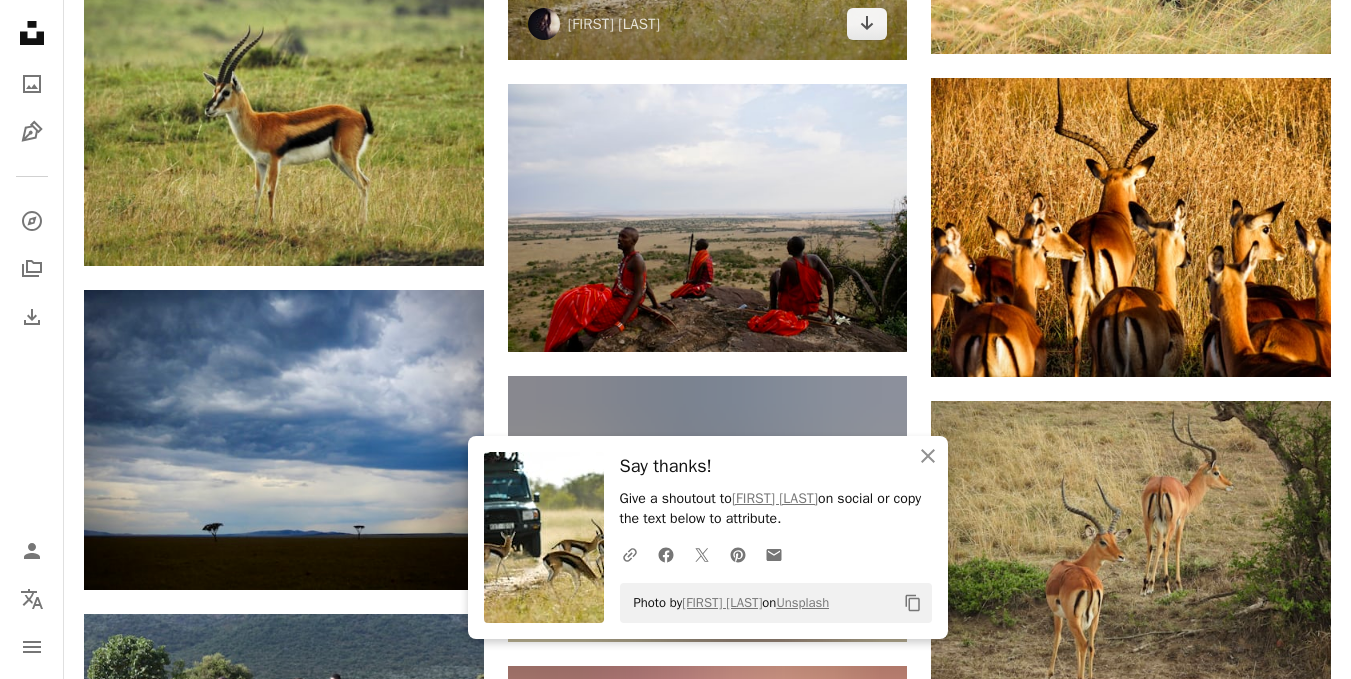 scroll, scrollTop: 10800, scrollLeft: 0, axis: vertical 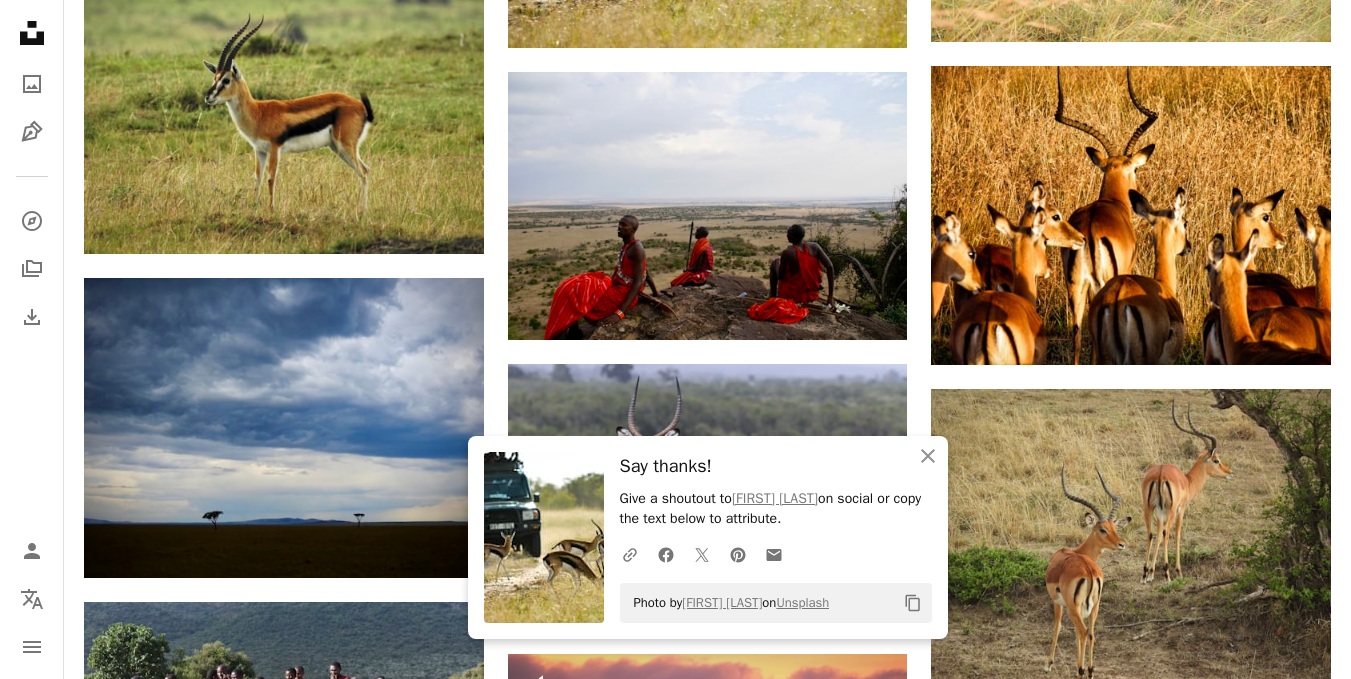 click on "Plus sign for Unsplash+ A heart A plus sign [FIRST] [LAST] For Unsplash+ A lock Download Plus sign for Unsplash+ A heart A plus sign Getty Images For Unsplash+ A lock Download A heart A plus sign [FIRST] [LAST] Arrow pointing down A heart A plus sign [FIRST] [LAST] Arrow pointing down A heart A plus sign [FIRST] [LAST] Available for hire A checkmark inside of a circle Arrow pointing down A heart A plus sign [FIRST] [MIDDLE] [LAST] Arrow pointing down Plus sign for Unsplash+ A heart A plus sign [FIRST] [LAST] For Unsplash+ A lock Download A heart A plus sign [FIRST] [LAST] Arrow pointing down A heart A plus sign [FIRST] [LAST] Arrow pointing down A heart A plus sign [FIRST] [LAST] Arrow pointing down –– ––– ––– – ––– – – ––– –– –– –––– –– The best in on-brand content creation Learn More A heart A plus sign [FIRST] [LAST] Arrow pointing down A heart A plus sign [FIRST] [LAST] A heart" at bounding box center (707, -2793) 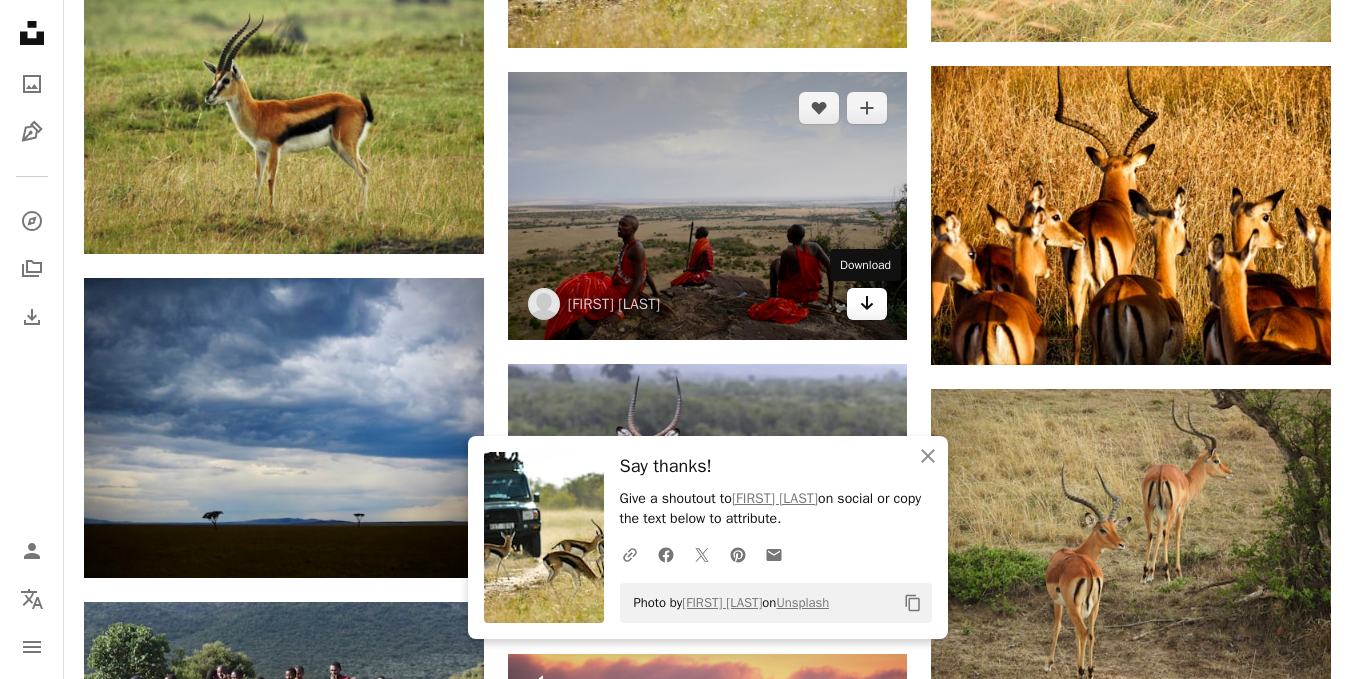 click 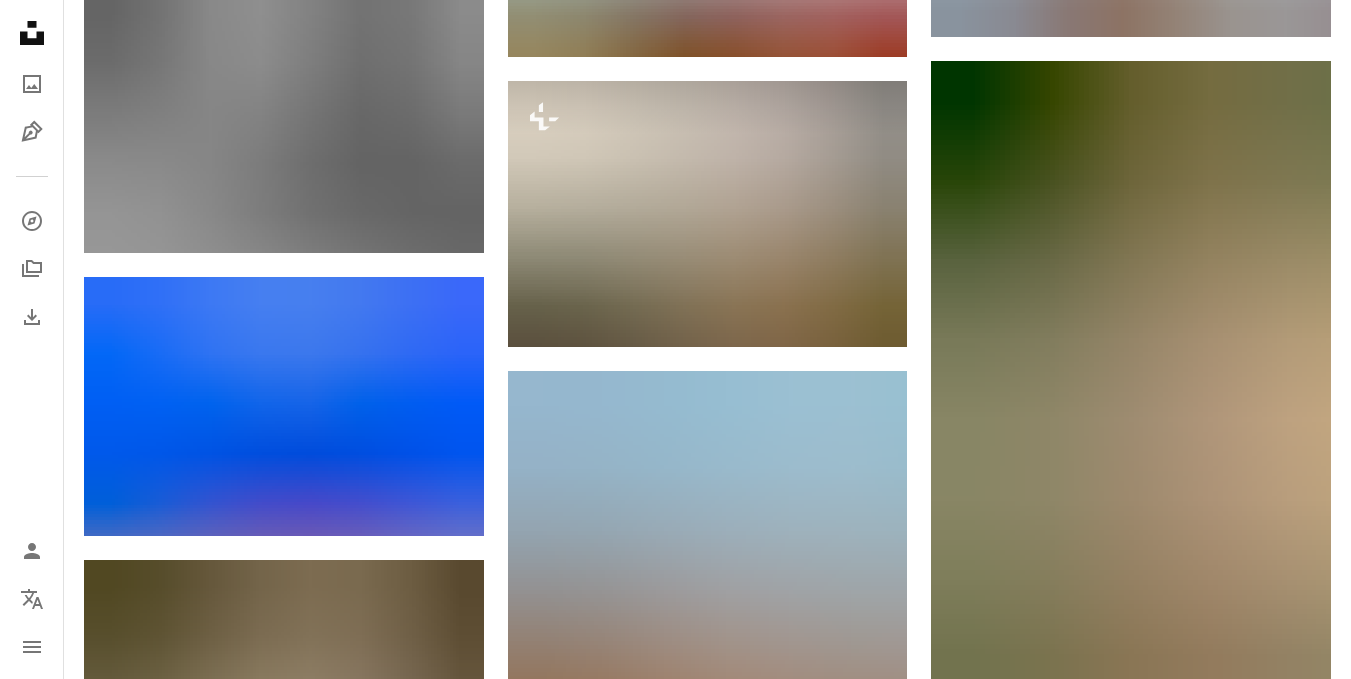 scroll, scrollTop: 13100, scrollLeft: 0, axis: vertical 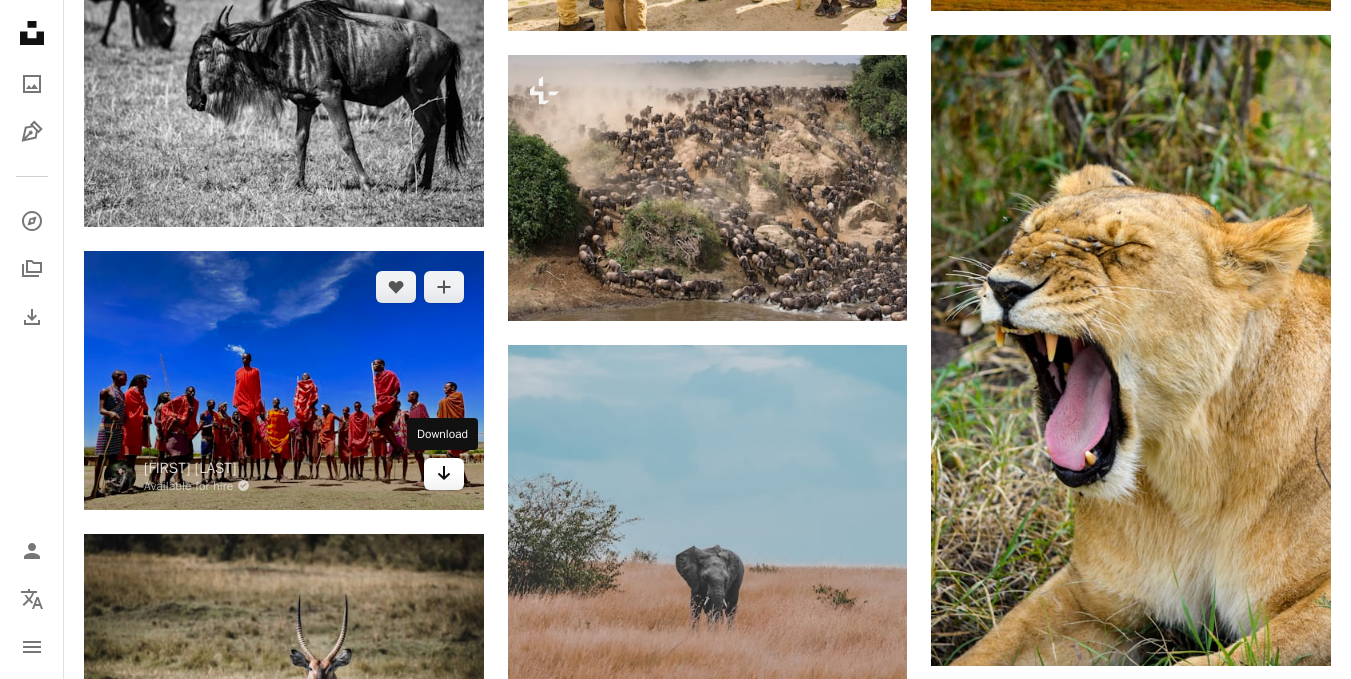 click on "Arrow pointing down" at bounding box center [444, 474] 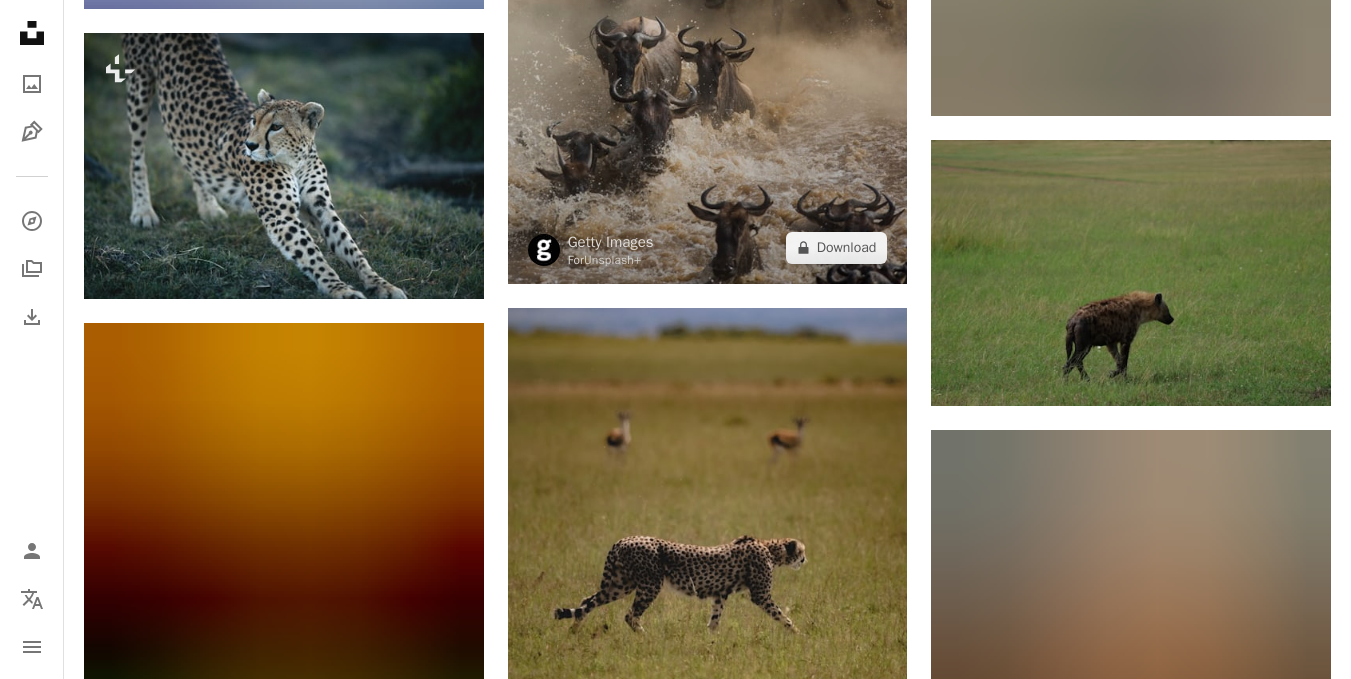 scroll, scrollTop: 15800, scrollLeft: 0, axis: vertical 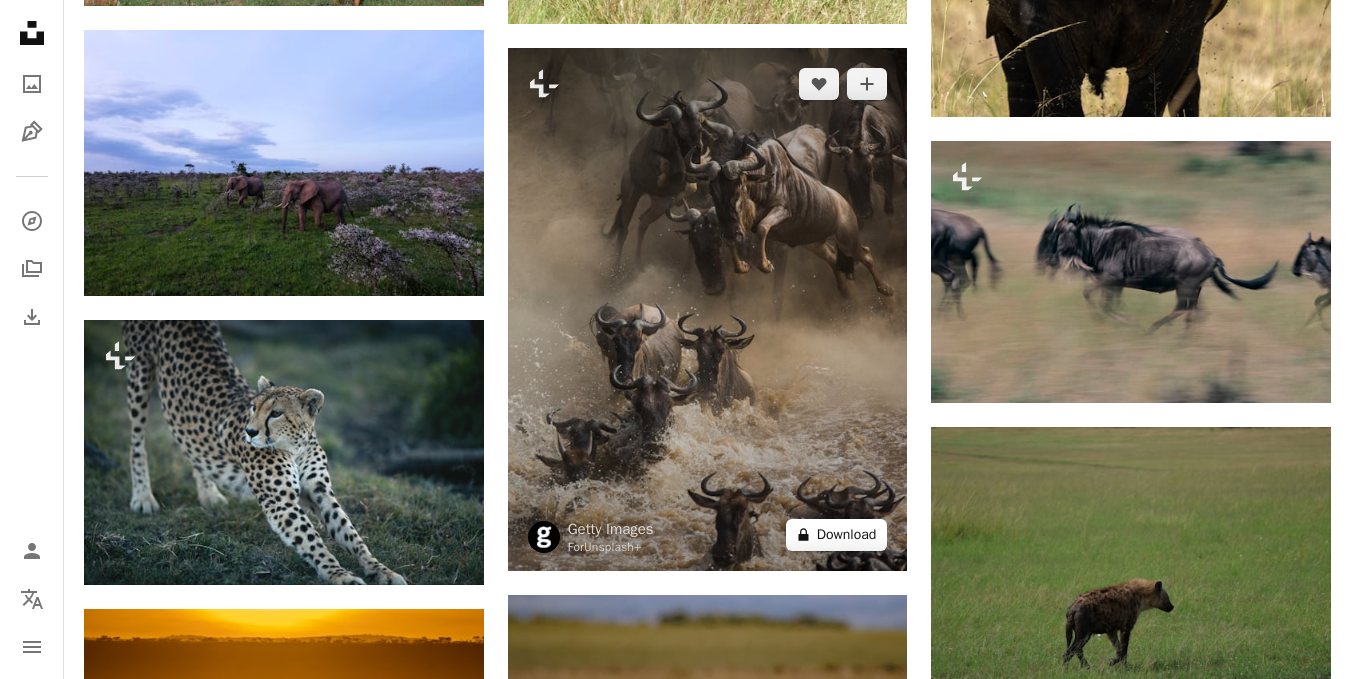 click on "A lock Download" at bounding box center [837, 535] 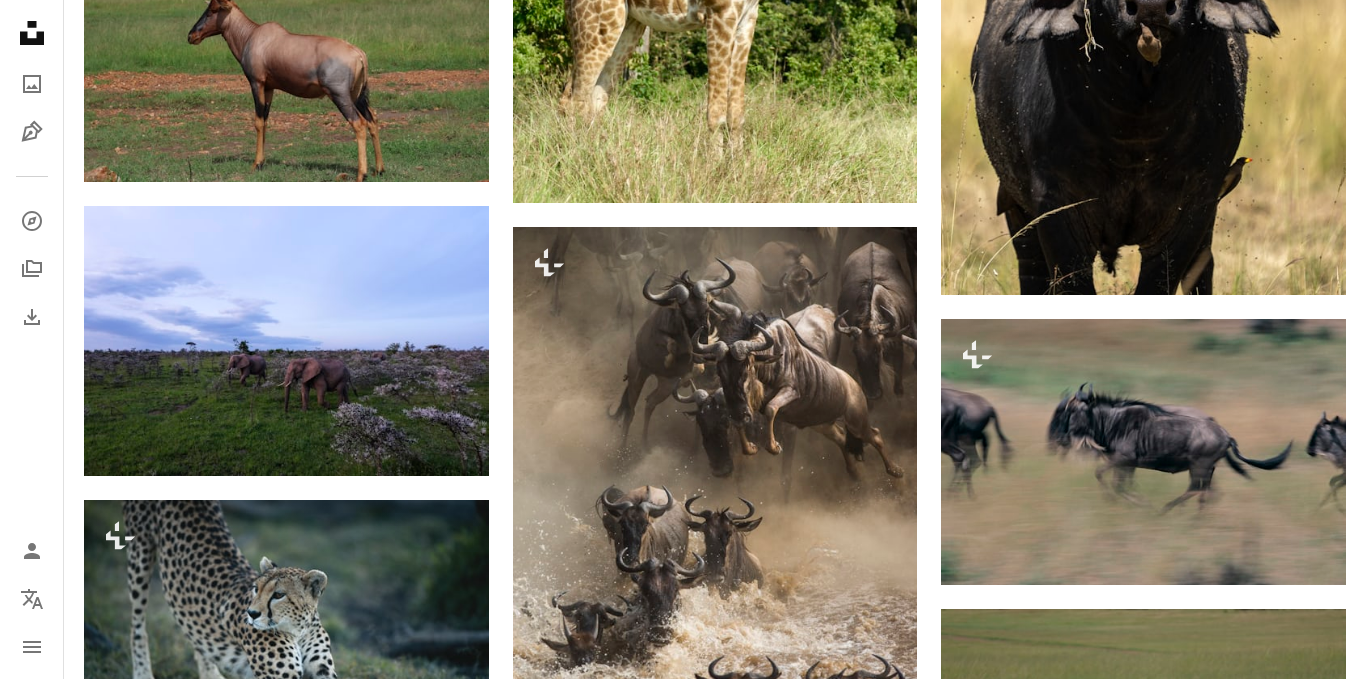 click on "An X shape Premium, ready to use images. Get unlimited access. A plus sign Members-only content added monthly A plus sign Unlimited royalty-free downloads A plus sign Illustrations  New A plus sign Enhanced legal protections yearly 66%  off monthly $12   $4 USD per month * Get  Unsplash+ * When paid annually, billed upfront  $48 Taxes where applicable. Renews automatically. Cancel anytime." at bounding box center (683, 5510) 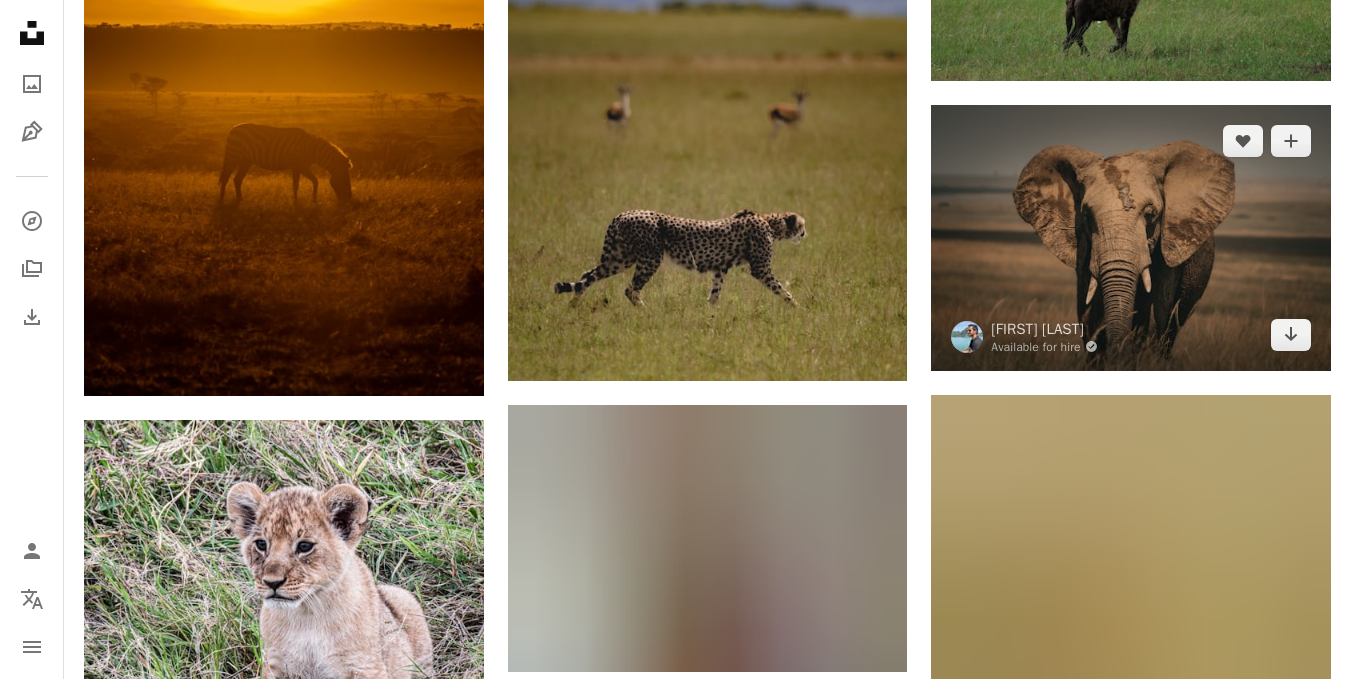 scroll, scrollTop: 16300, scrollLeft: 0, axis: vertical 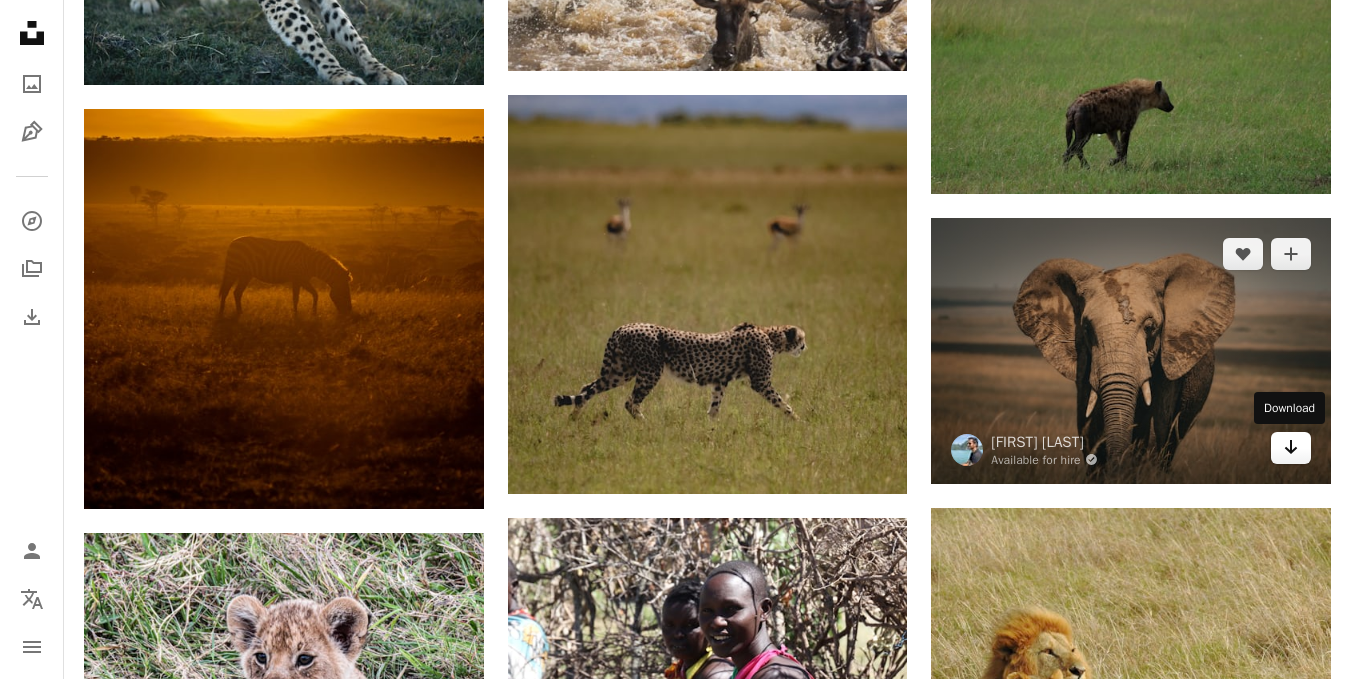 click on "Arrow pointing down" 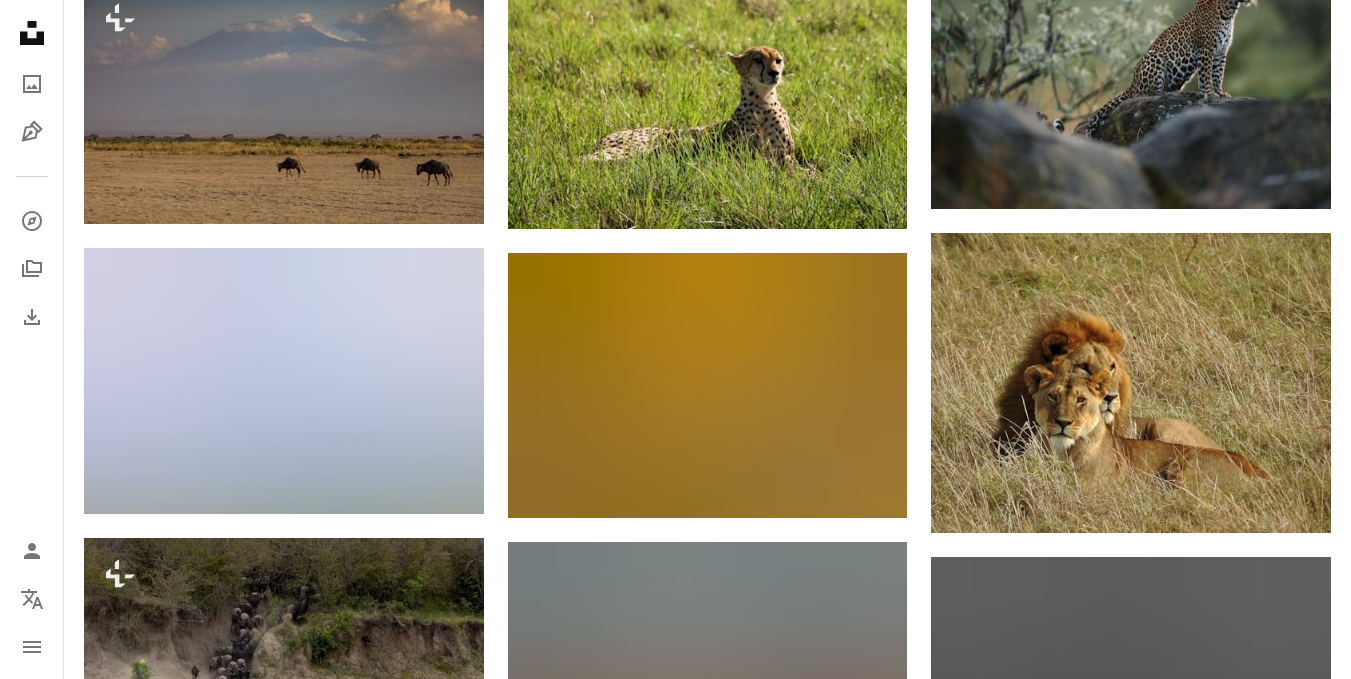 scroll, scrollTop: 18600, scrollLeft: 0, axis: vertical 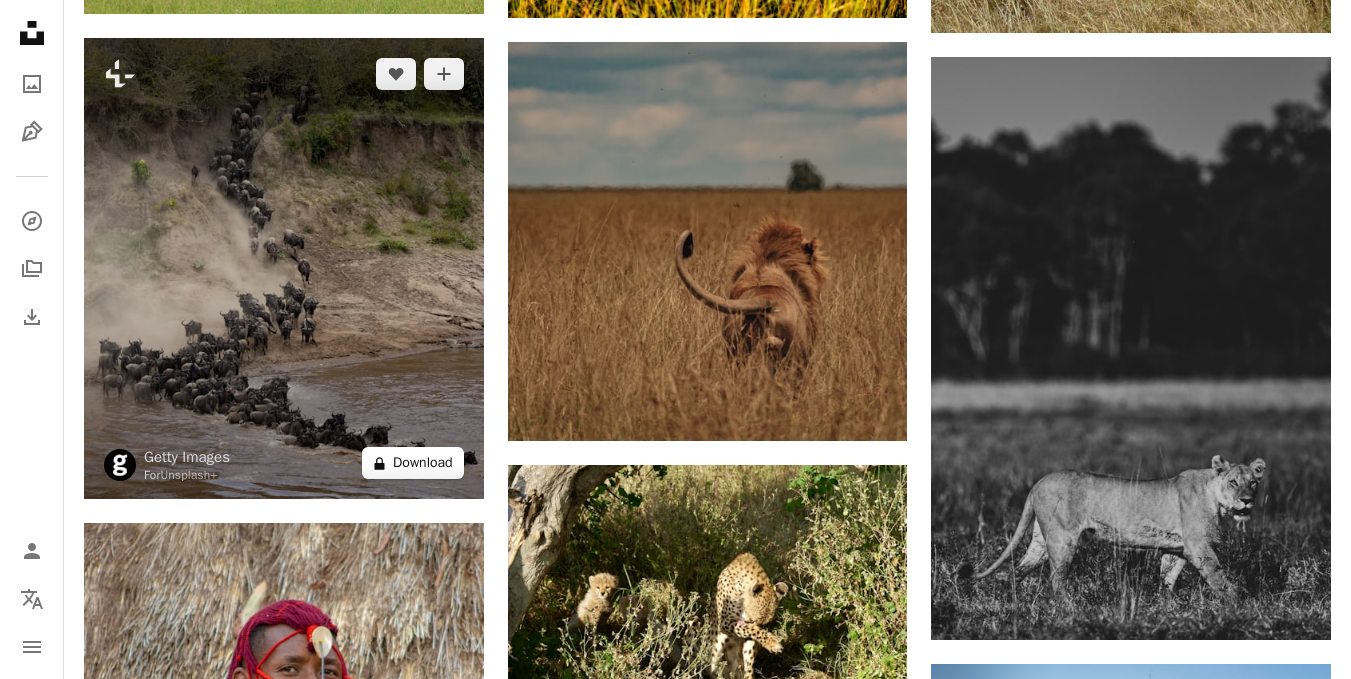 click on "A lock Download" at bounding box center [413, 463] 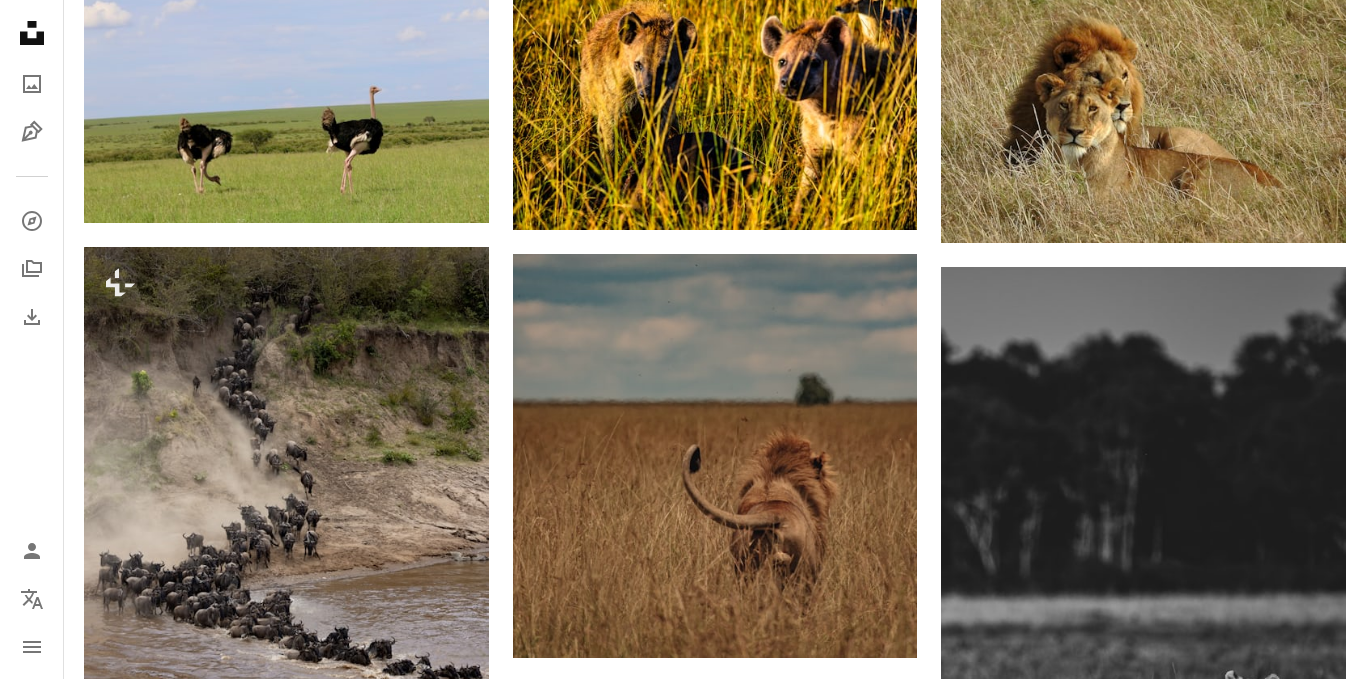 click on "An X shape Premium, ready to use images. Get unlimited access. A plus sign Members-only content added monthly A plus sign Unlimited royalty-free downloads A plus sign Illustrations  New A plus sign Enhanced legal protections yearly 66%  off monthly $12   $4 USD per month * Get  Unsplash+ * When paid annually, billed upfront  $48 Taxes where applicable. Renews automatically. Cancel anytime." at bounding box center (683, 4945) 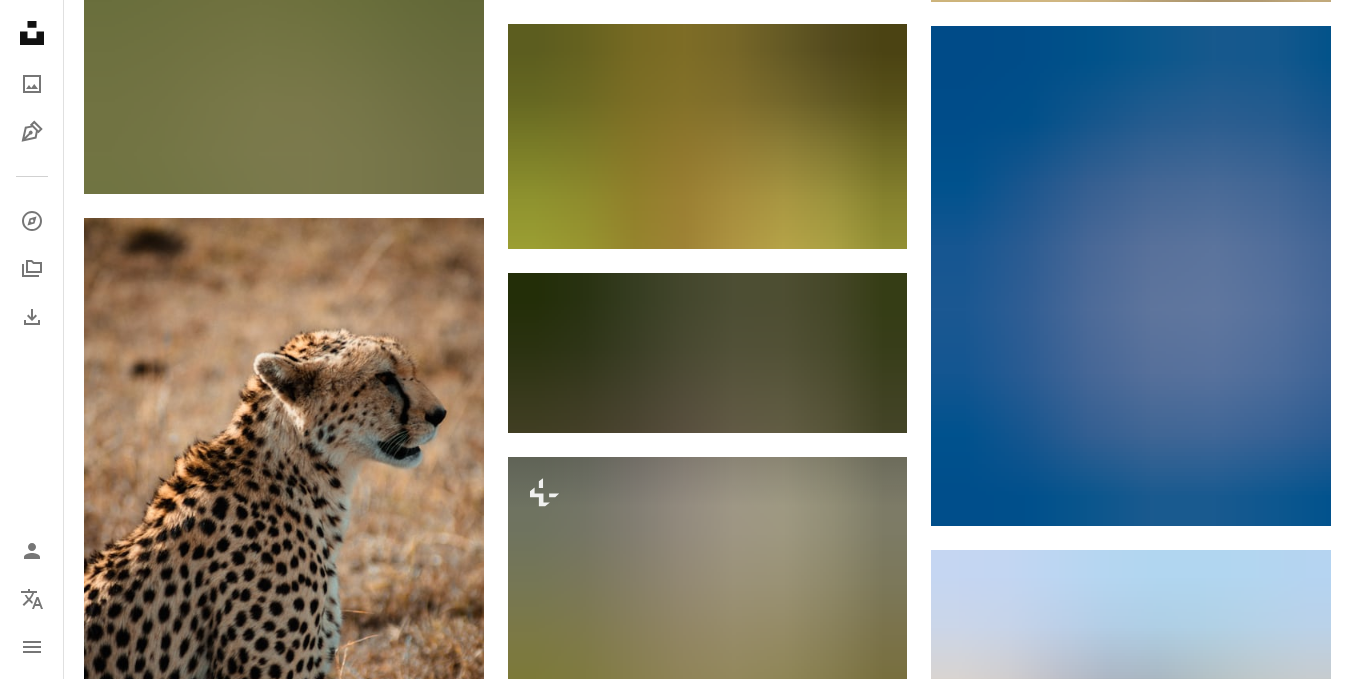 scroll, scrollTop: 34000, scrollLeft: 0, axis: vertical 